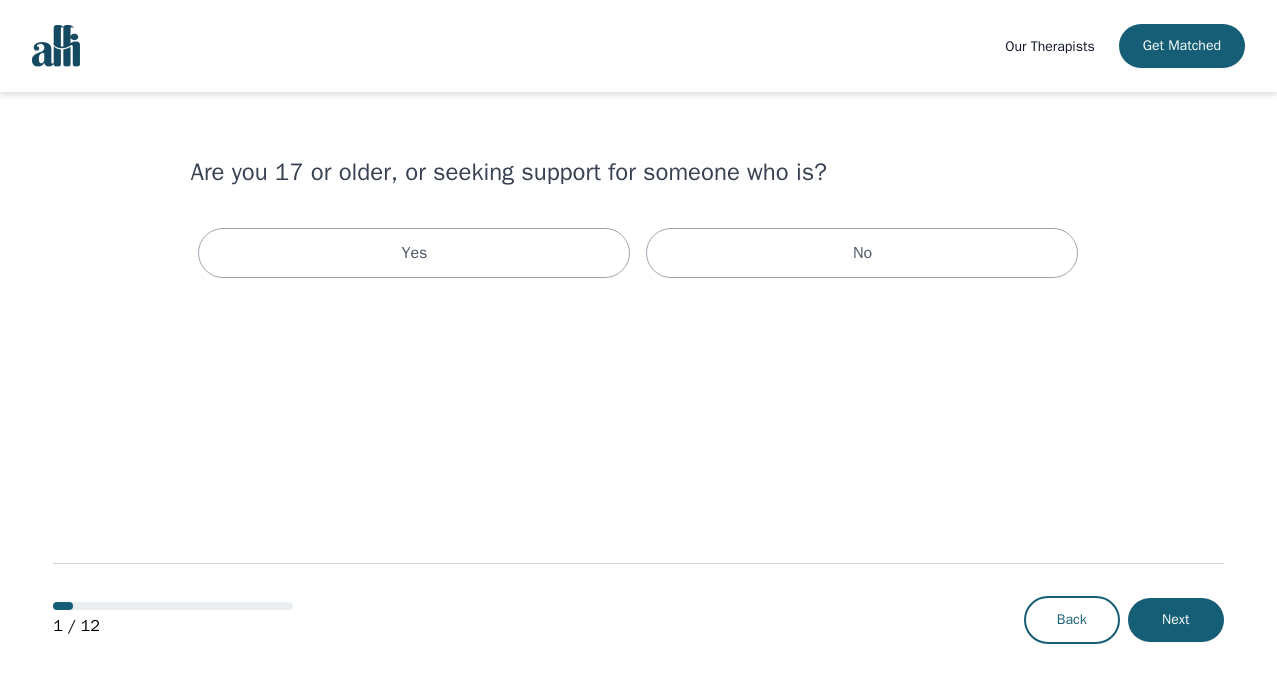 scroll, scrollTop: 0, scrollLeft: 0, axis: both 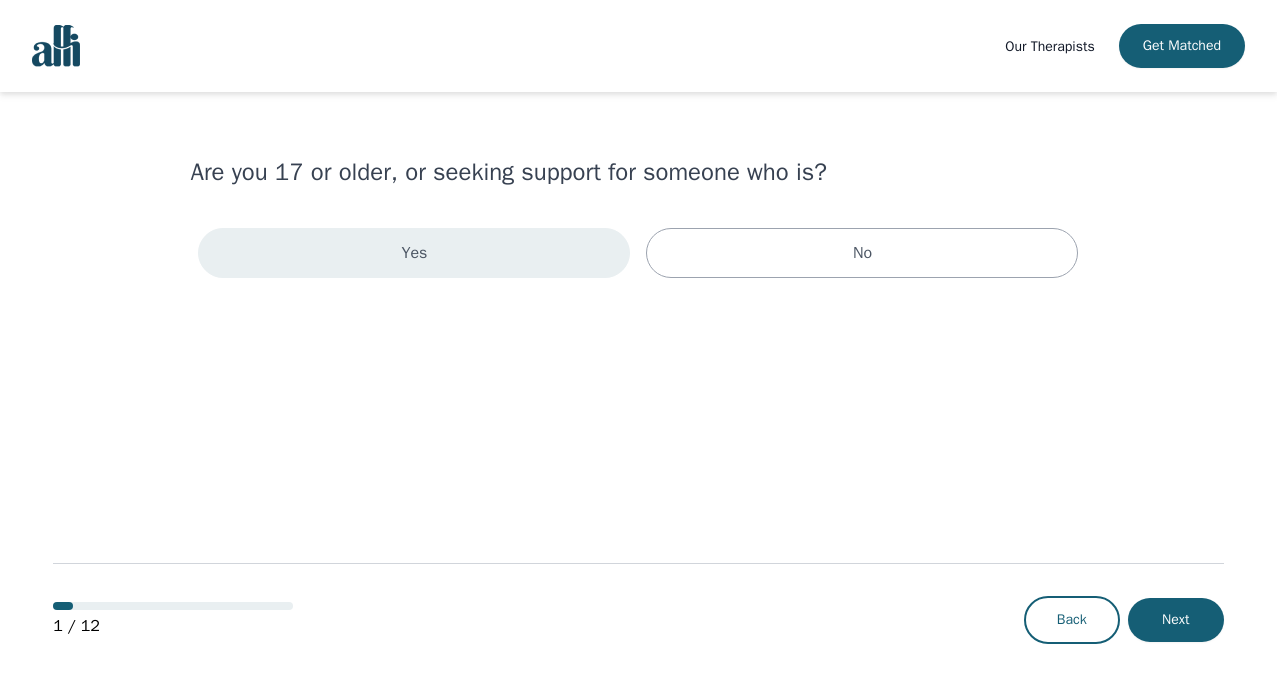 drag, startPoint x: 510, startPoint y: 281, endPoint x: 520, endPoint y: 264, distance: 19.723083 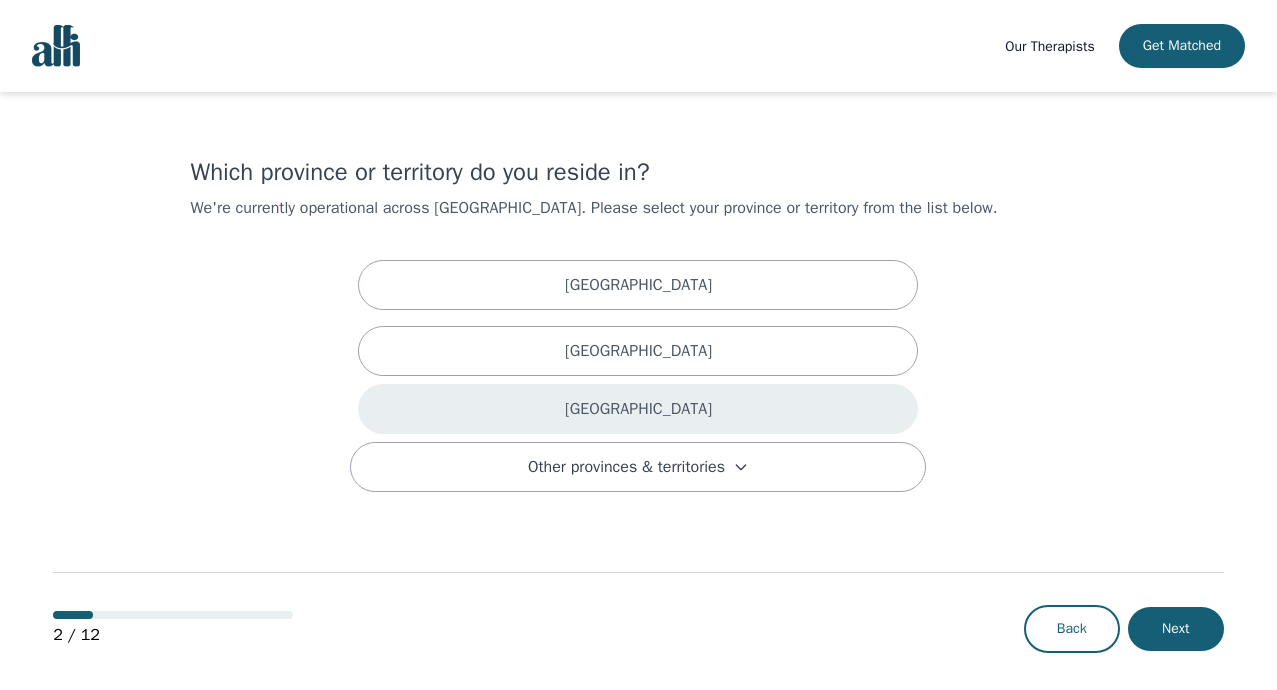 click on "[GEOGRAPHIC_DATA]" at bounding box center (638, 409) 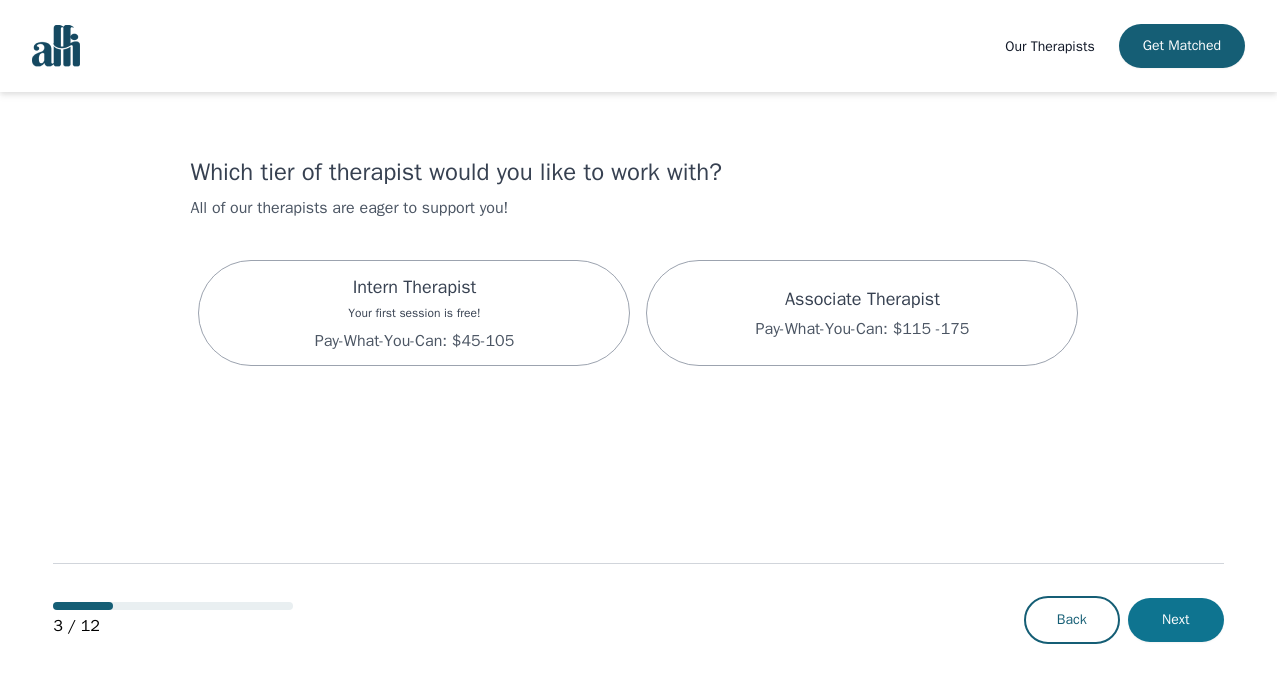 click on "Next" at bounding box center (1176, 620) 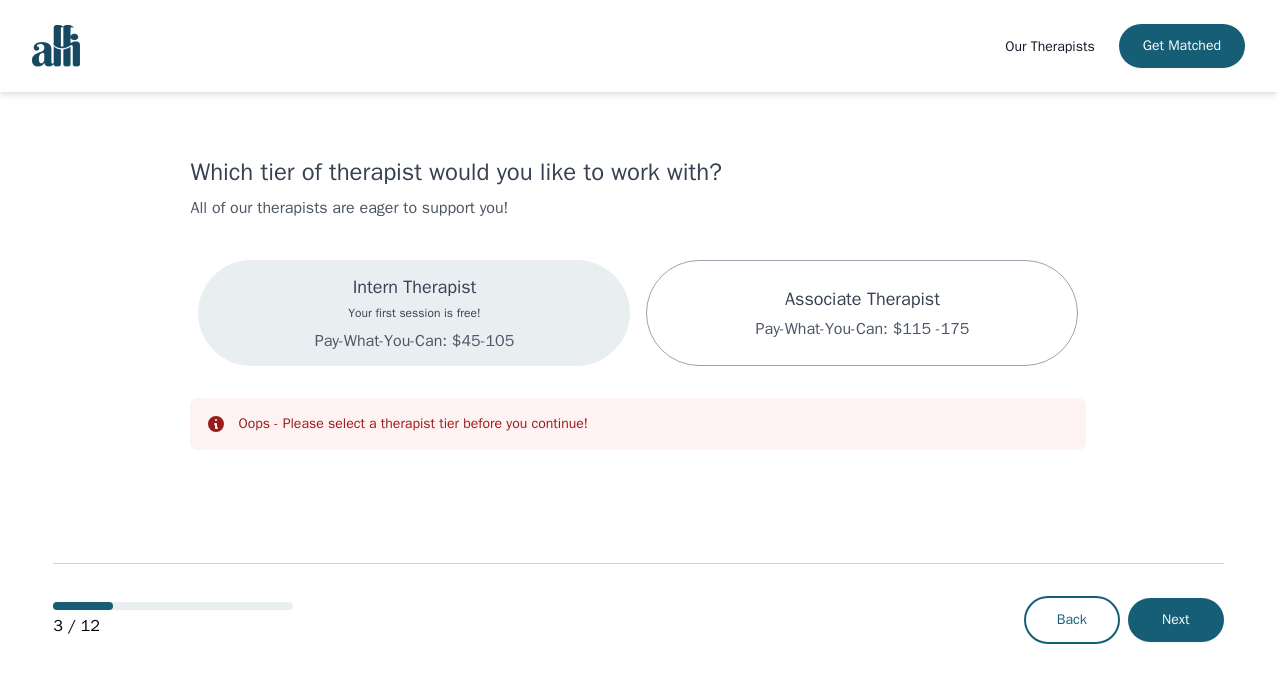 click on "Intern Therapist Your first session is free! Pay-What-You-Can: $45-105" at bounding box center [414, 313] 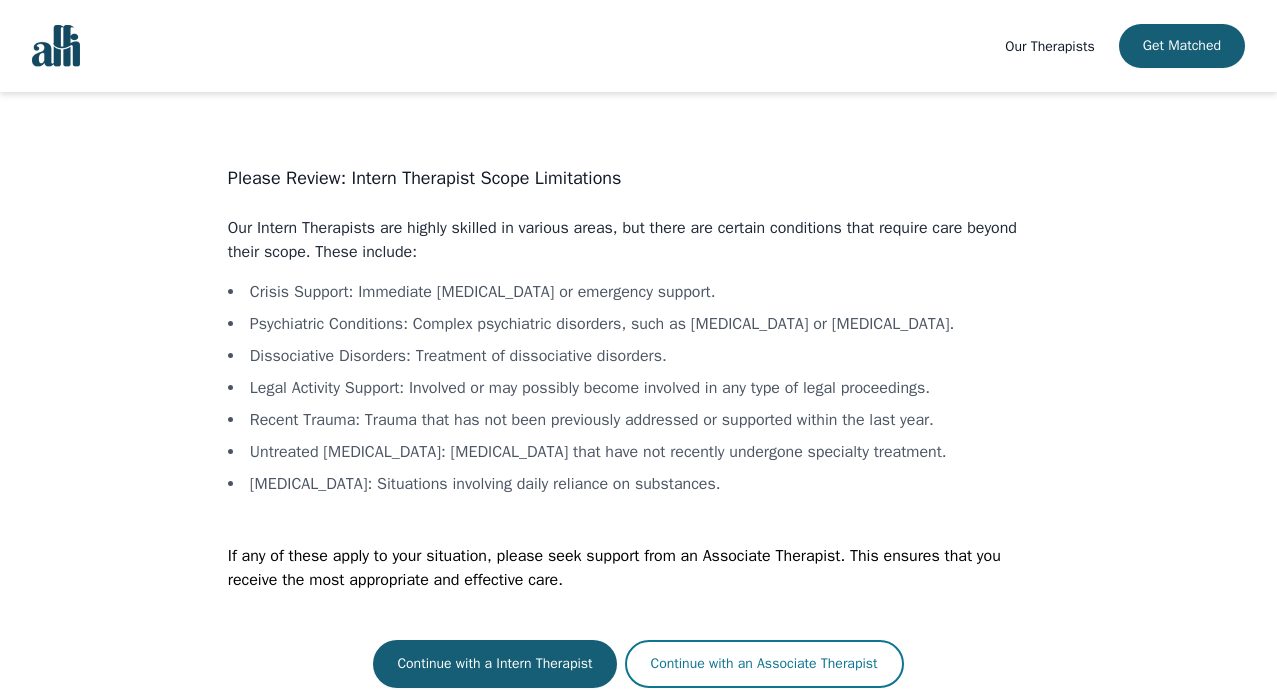 click on "Continue with an Associate Therapist" at bounding box center (764, 664) 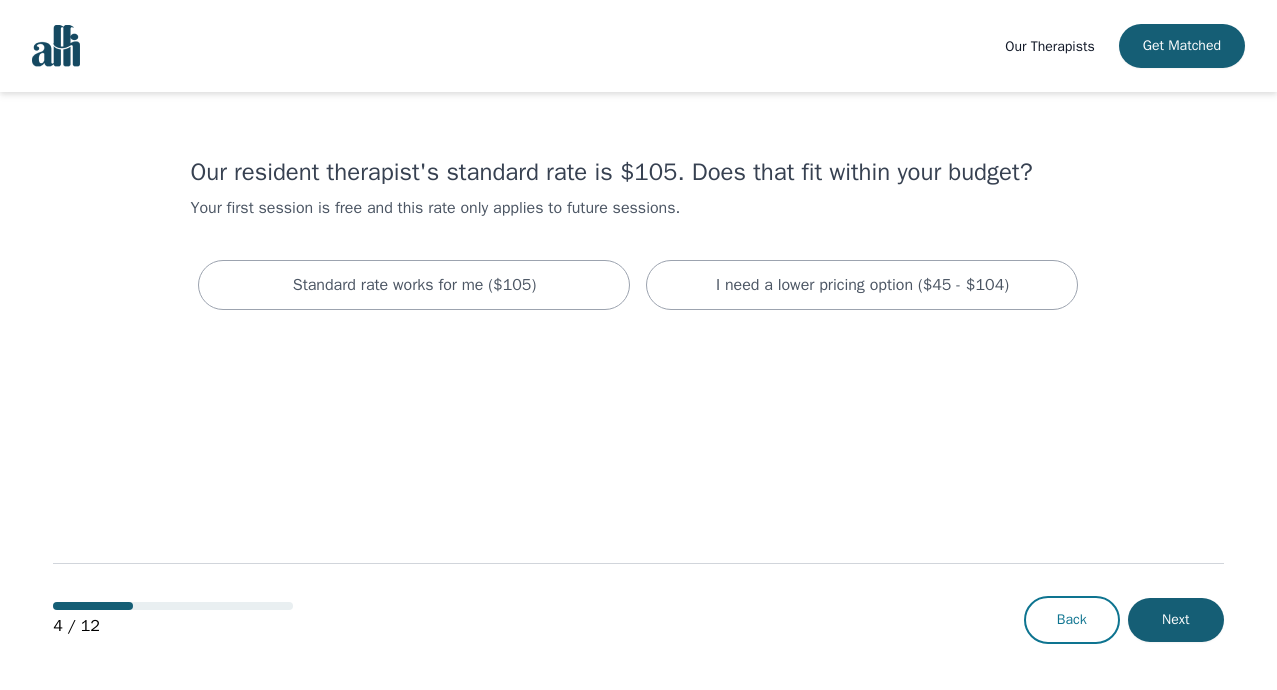 click on "Back" at bounding box center [1072, 620] 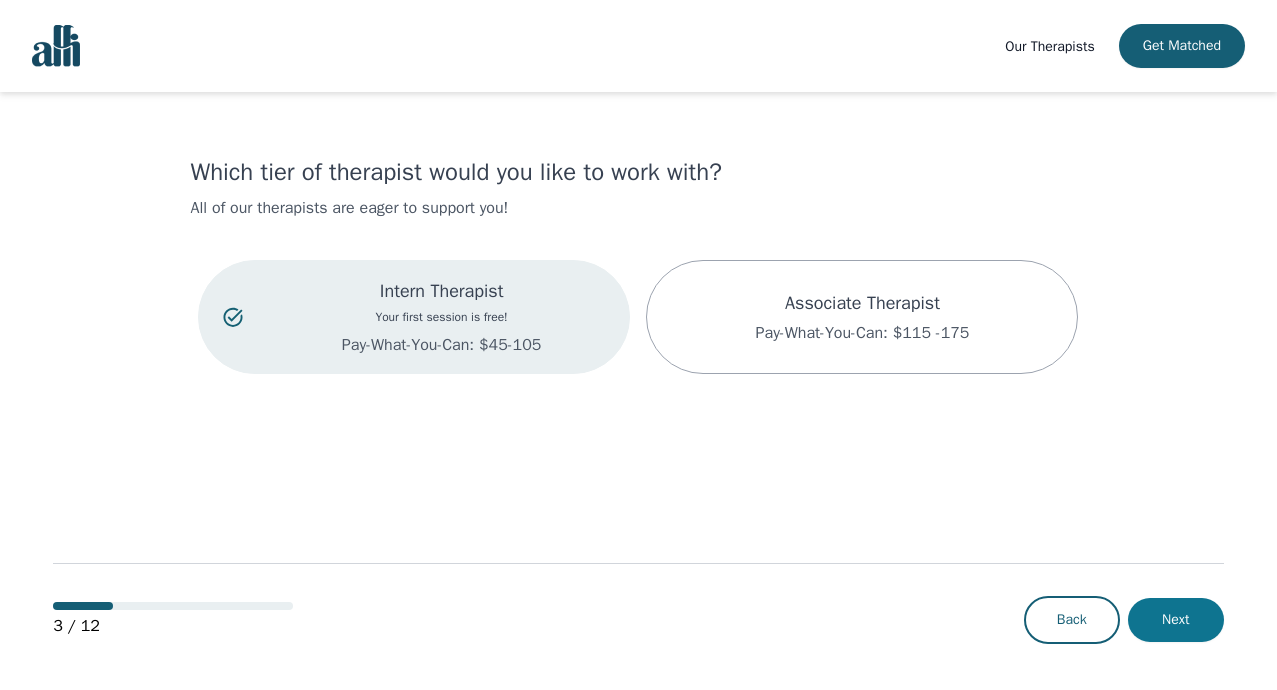 click on "Next" at bounding box center [1176, 620] 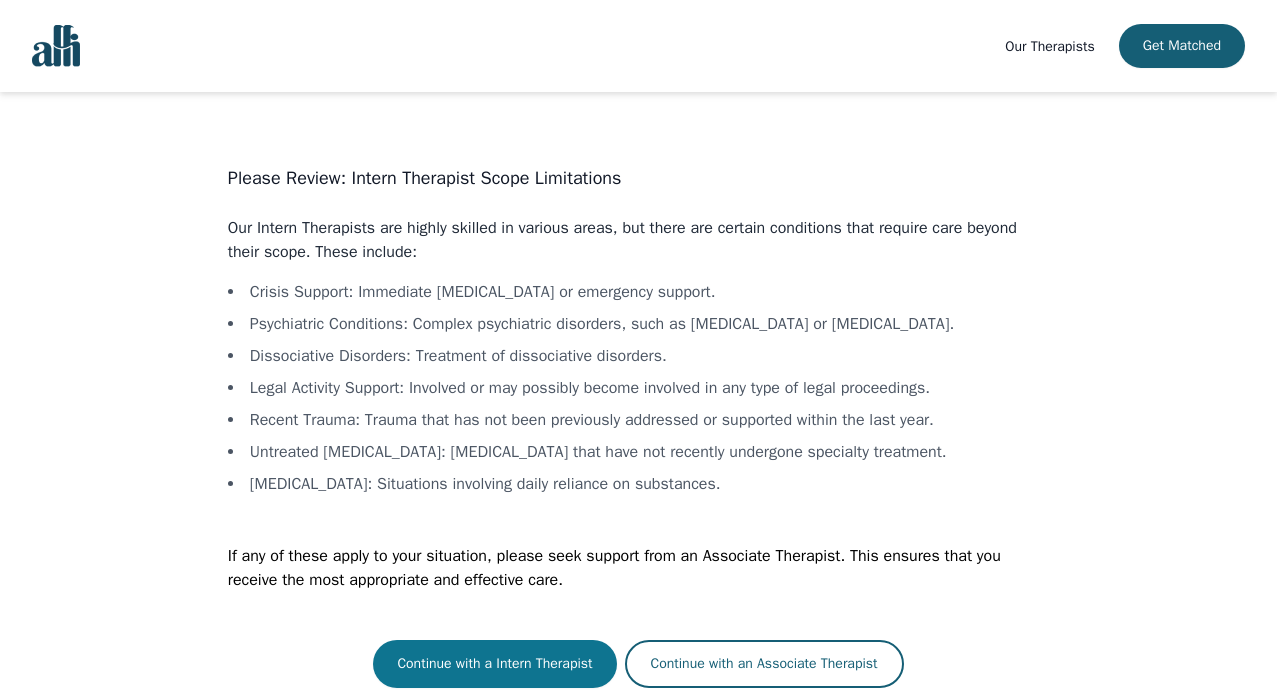 click on "Continue with a Intern Therapist" at bounding box center [494, 664] 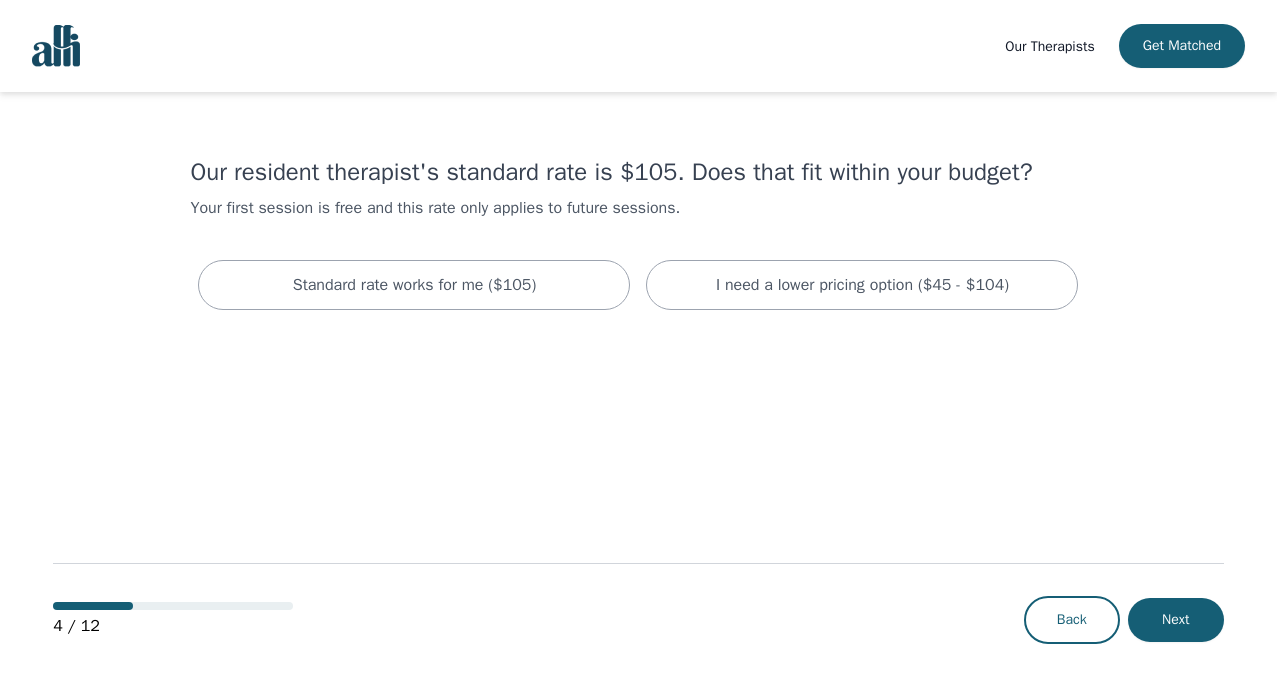 click on "4 / 12 Back Next" at bounding box center (638, 587) 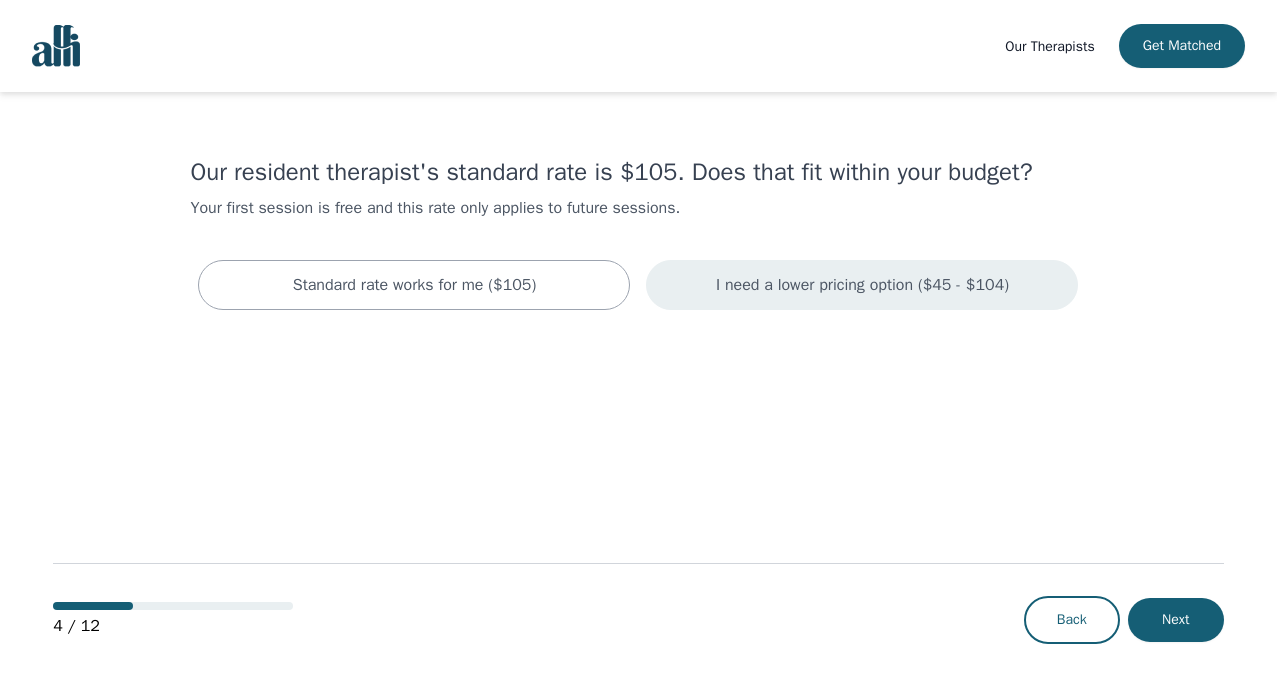 click on "I need a lower pricing option ($45 - $104)" at bounding box center (862, 285) 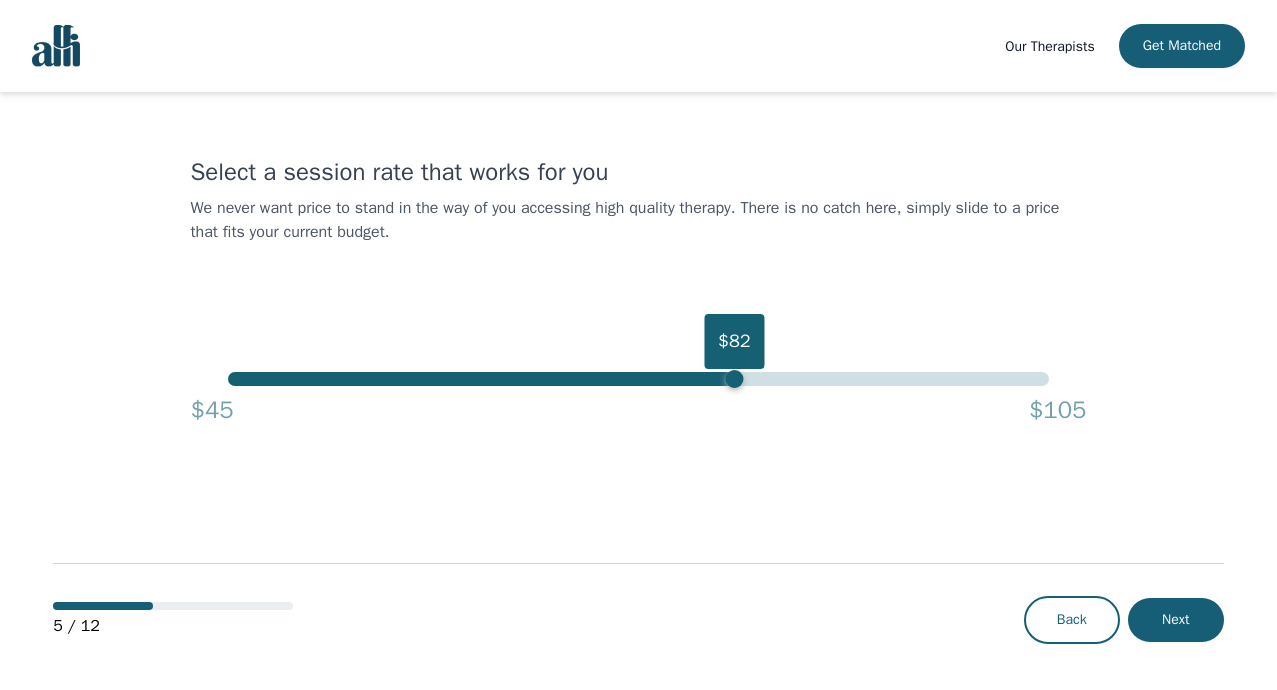 click on "$82" at bounding box center (638, 379) 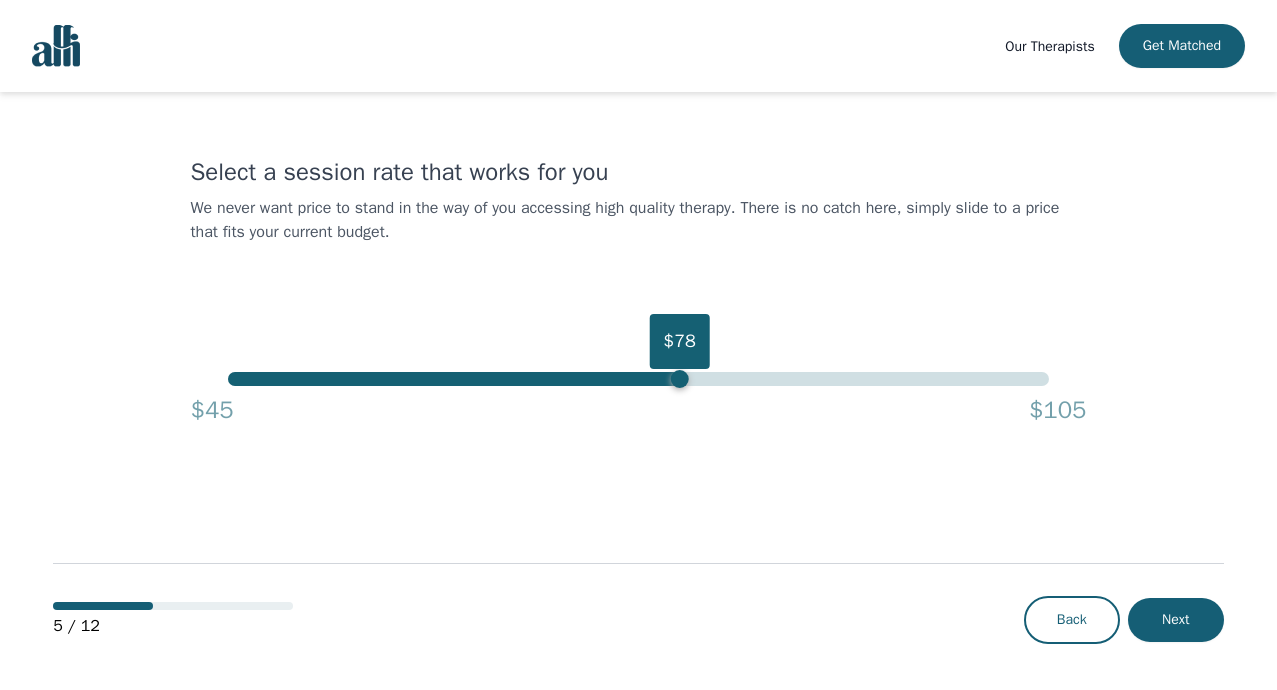 click on "$78" at bounding box center [680, 379] 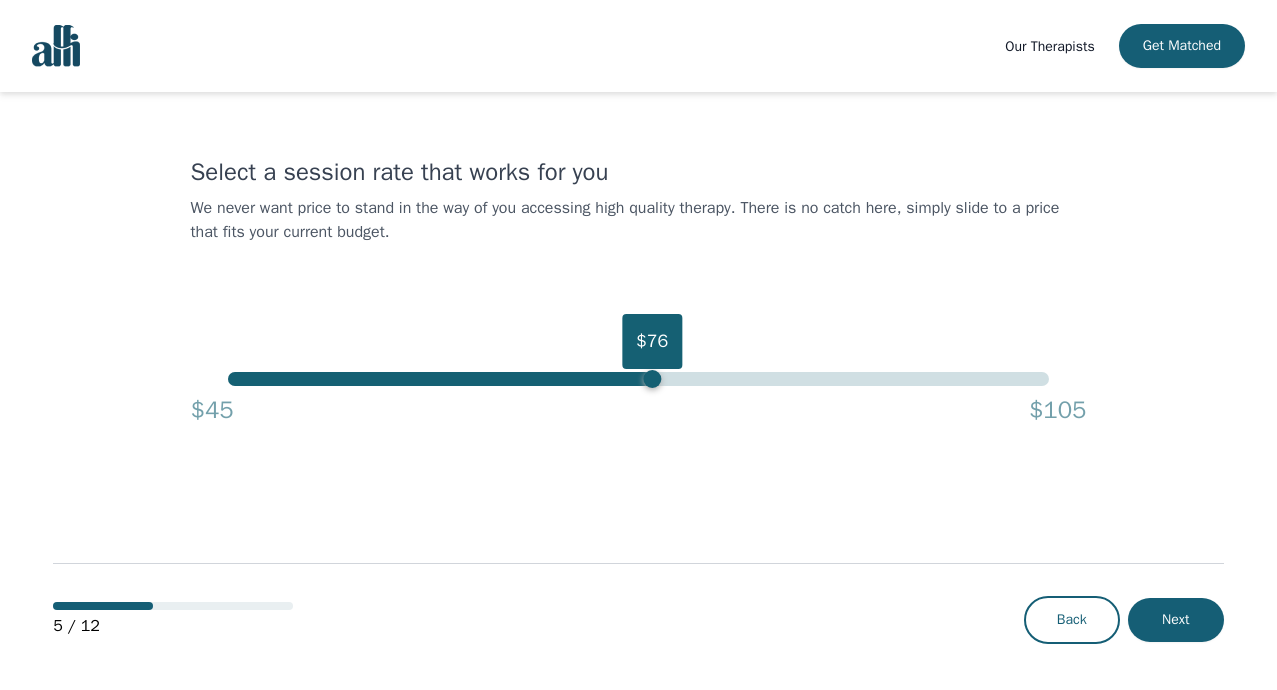 click on "$76" at bounding box center (638, 379) 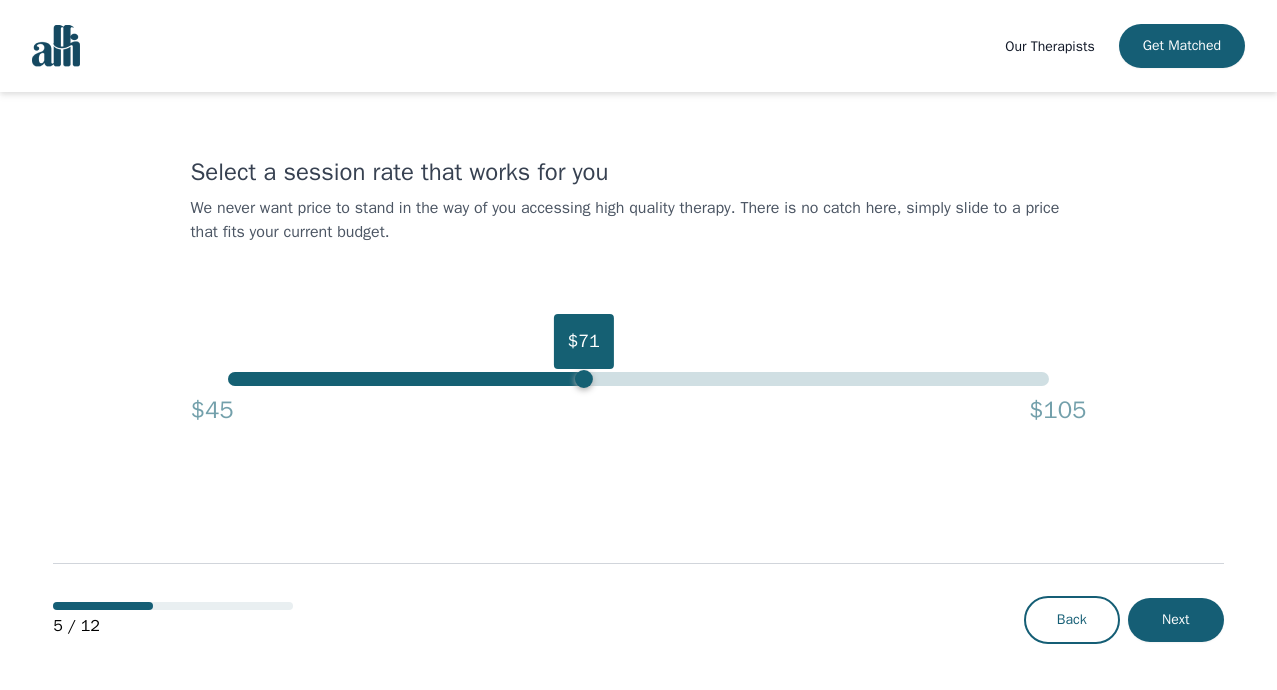 click on "$71" at bounding box center [584, 379] 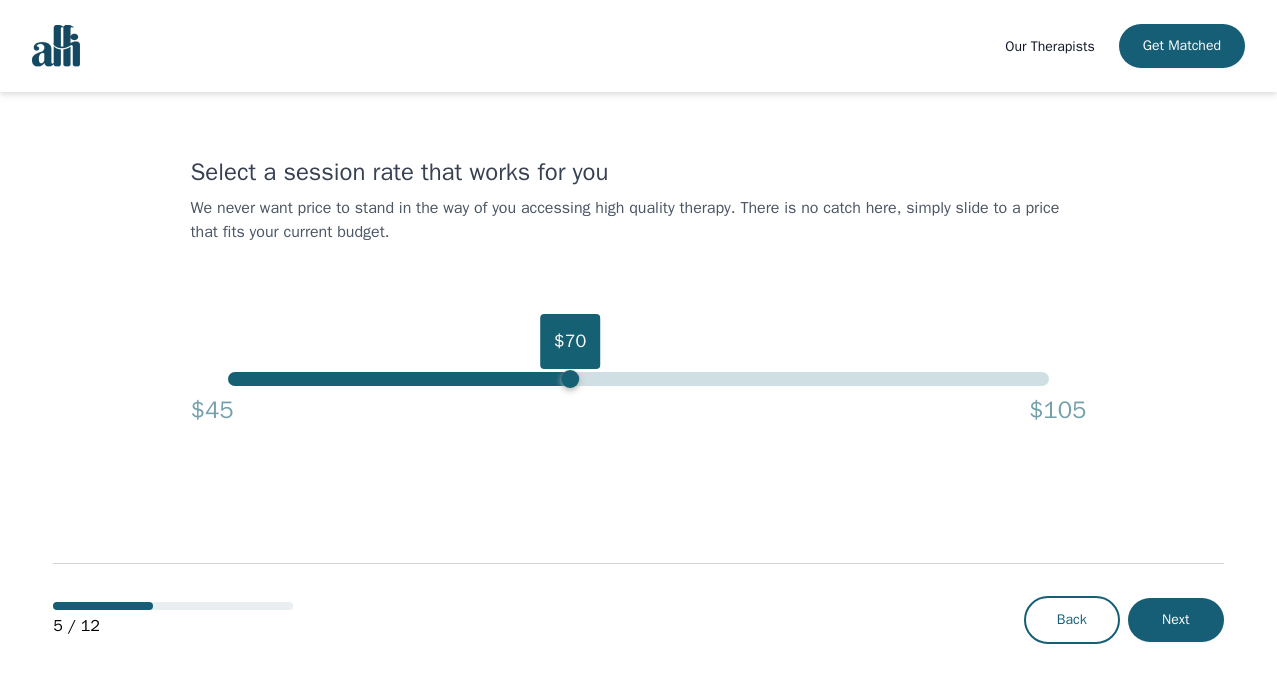 click on "$70" at bounding box center [638, 379] 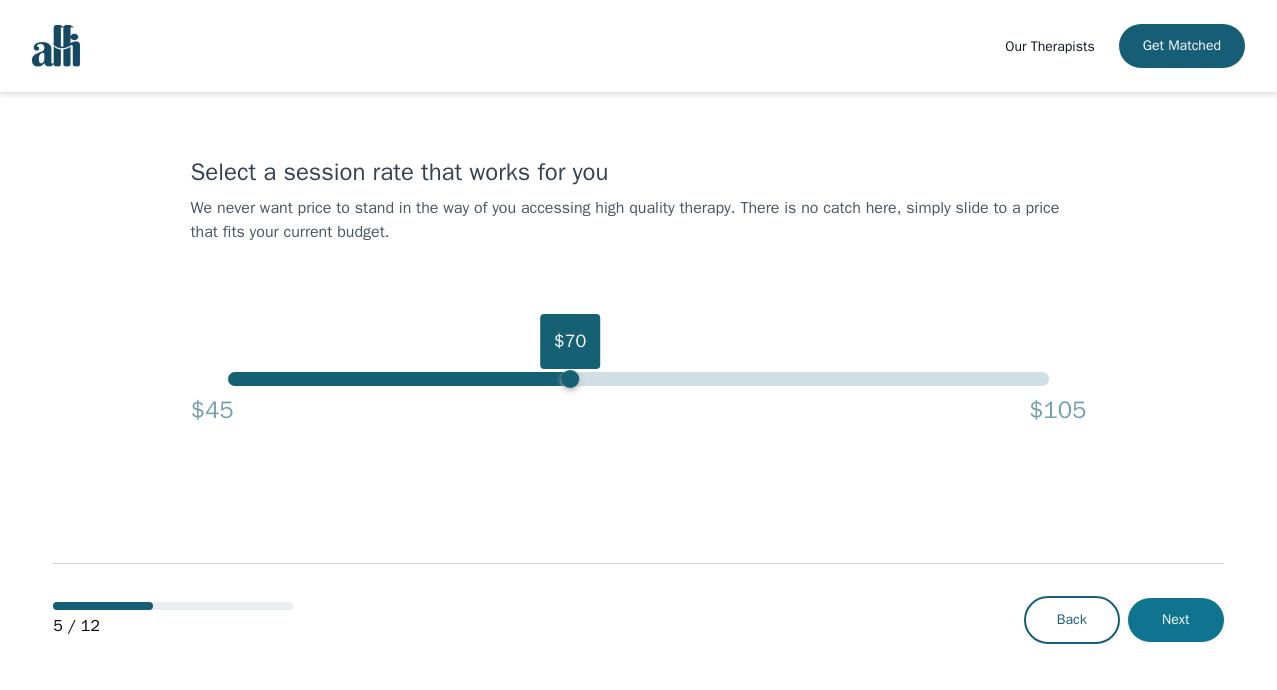 click on "Next" at bounding box center [1176, 620] 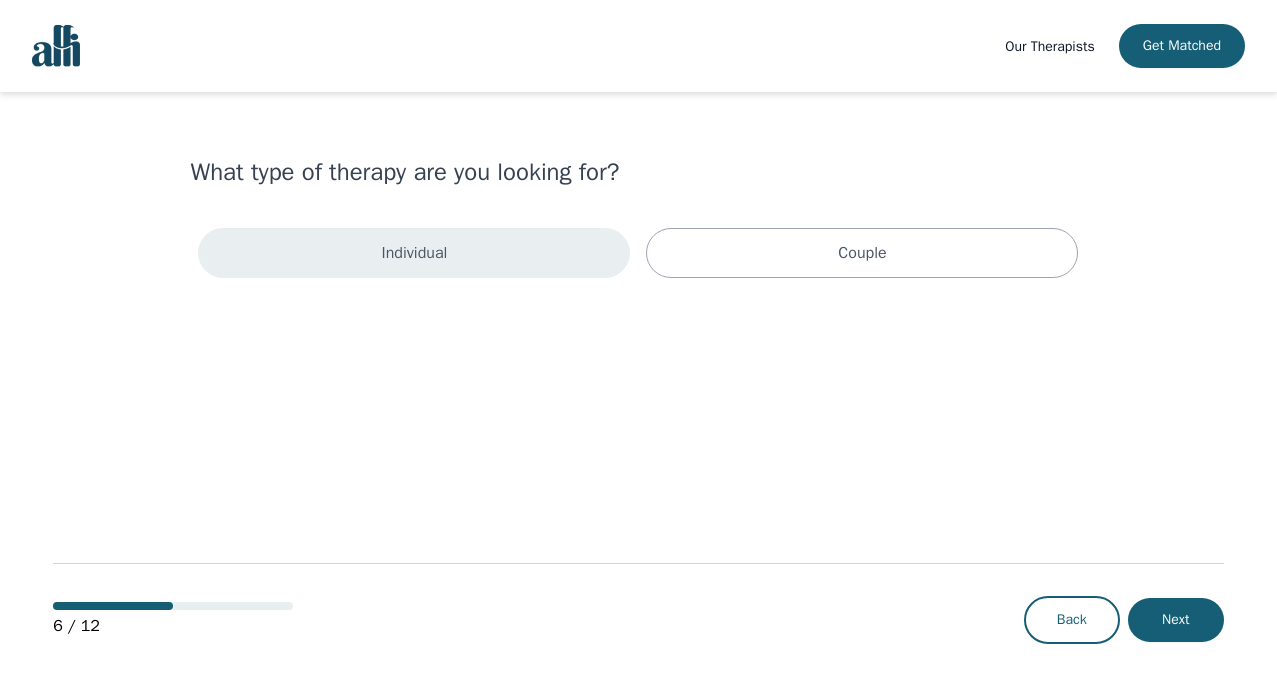 click on "Individual" at bounding box center (414, 253) 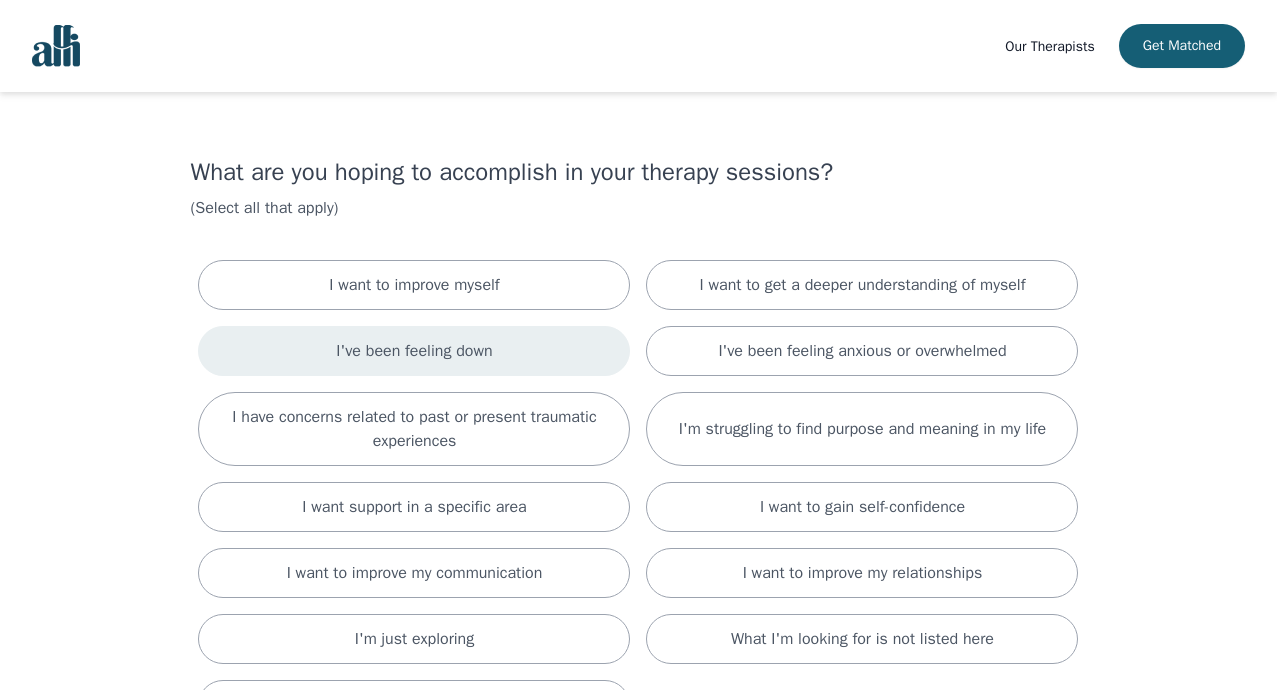 click on "I've been feeling down" at bounding box center [414, 351] 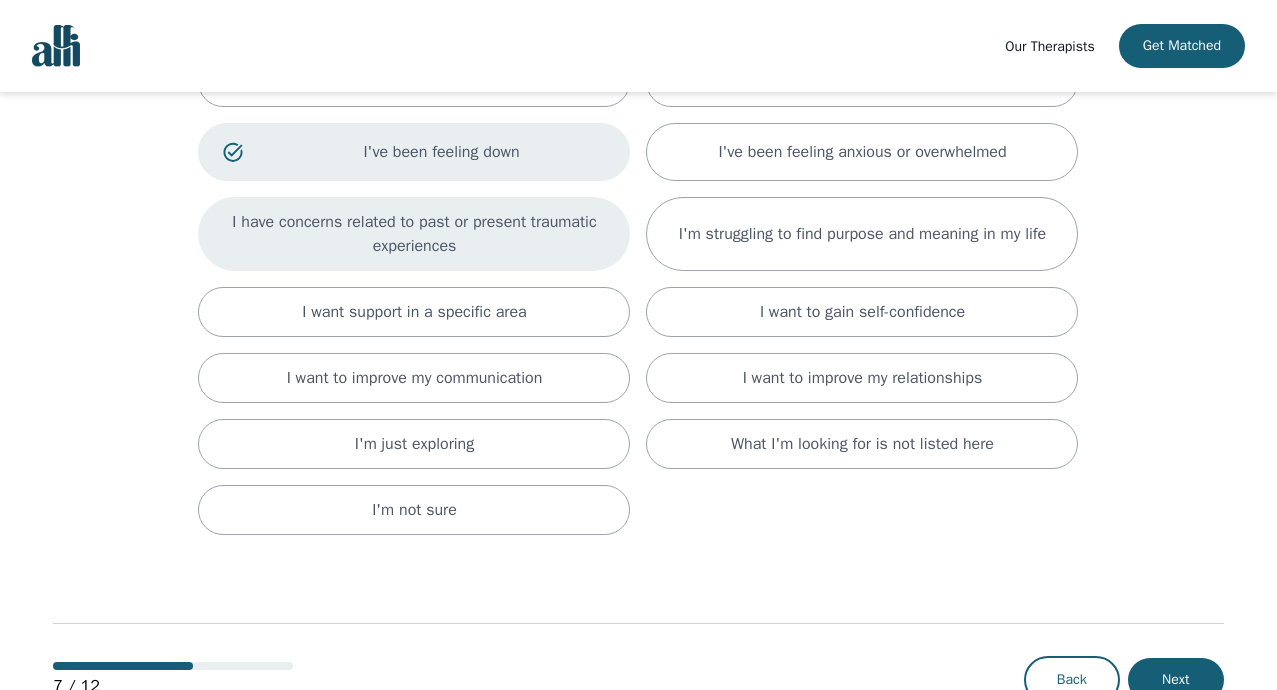 scroll, scrollTop: 265, scrollLeft: 0, axis: vertical 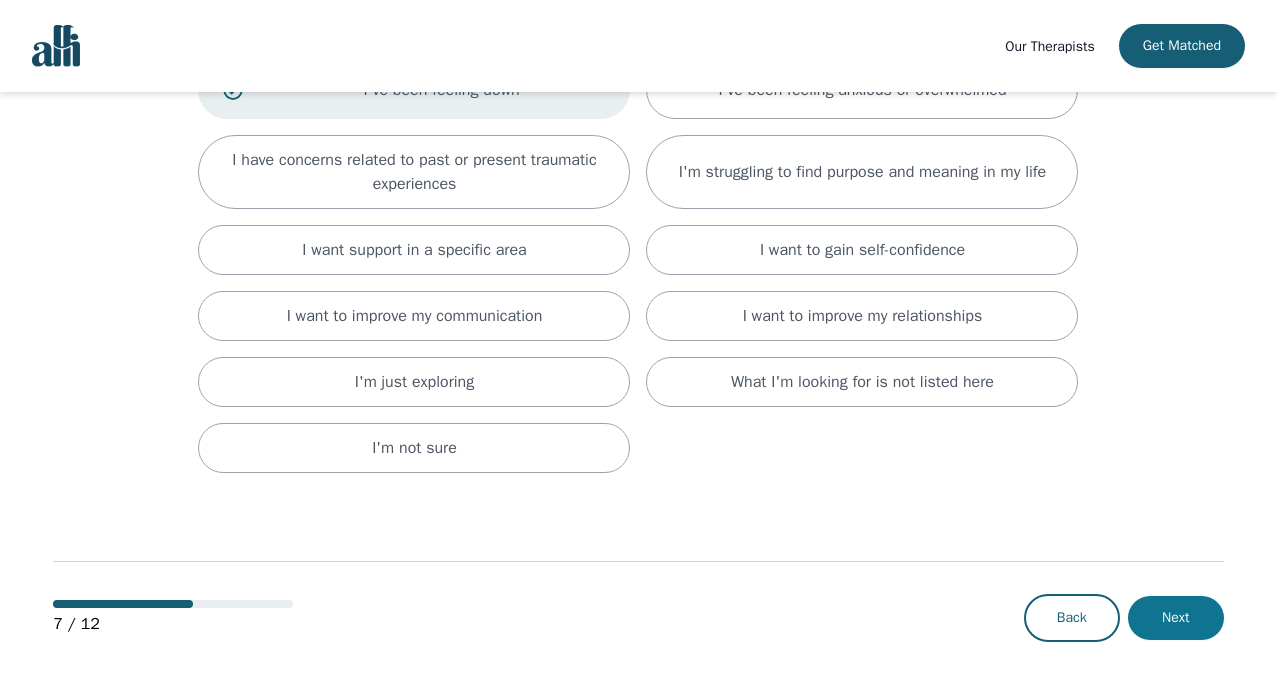 click on "Next" at bounding box center [1176, 618] 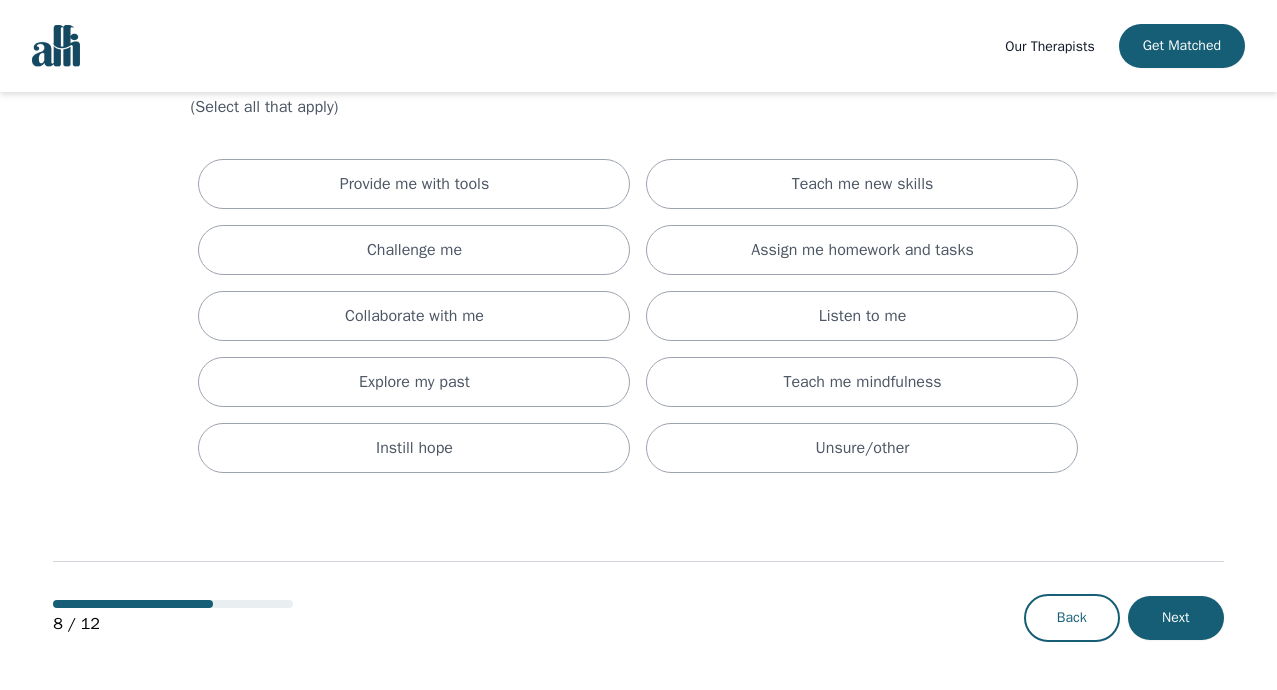 scroll, scrollTop: 0, scrollLeft: 0, axis: both 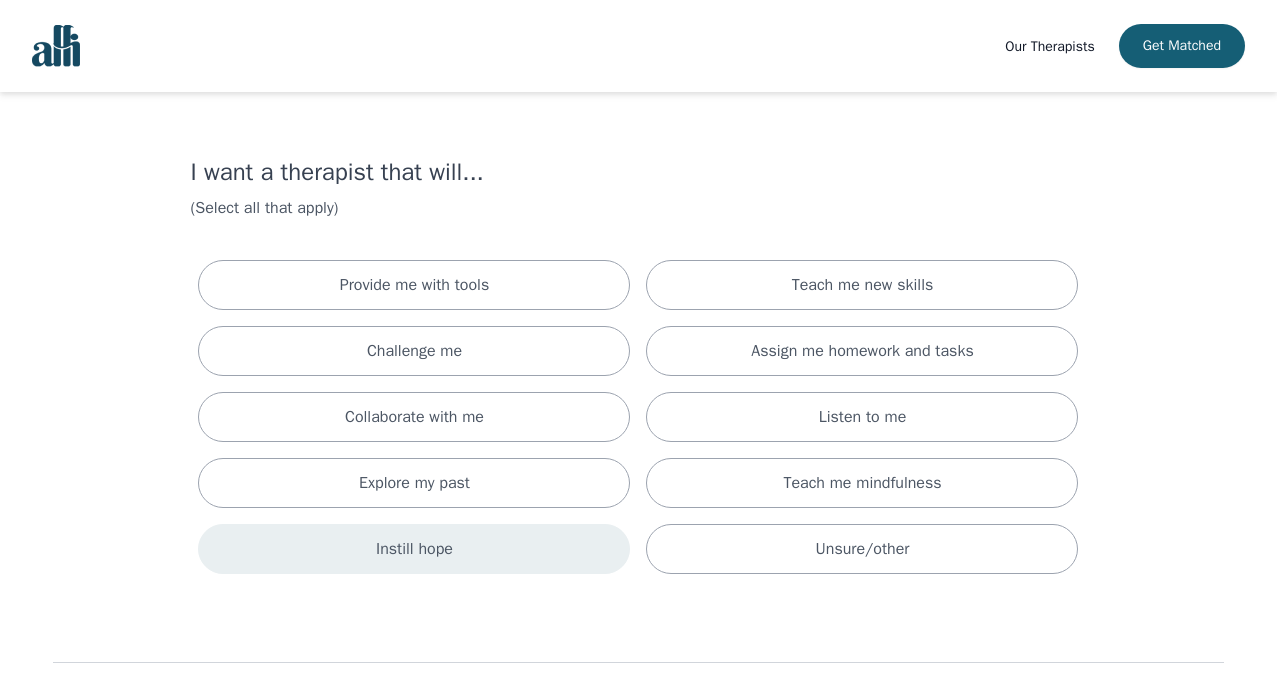 click on "Instill hope" at bounding box center (414, 549) 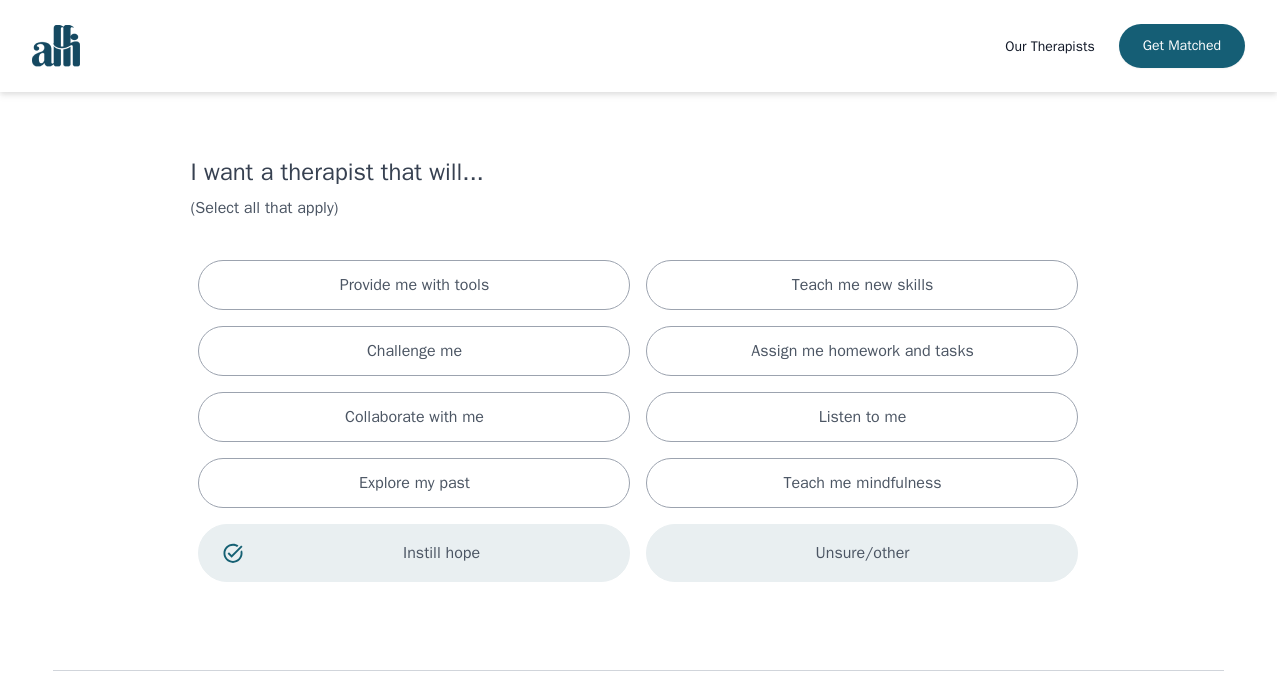 scroll, scrollTop: 109, scrollLeft: 0, axis: vertical 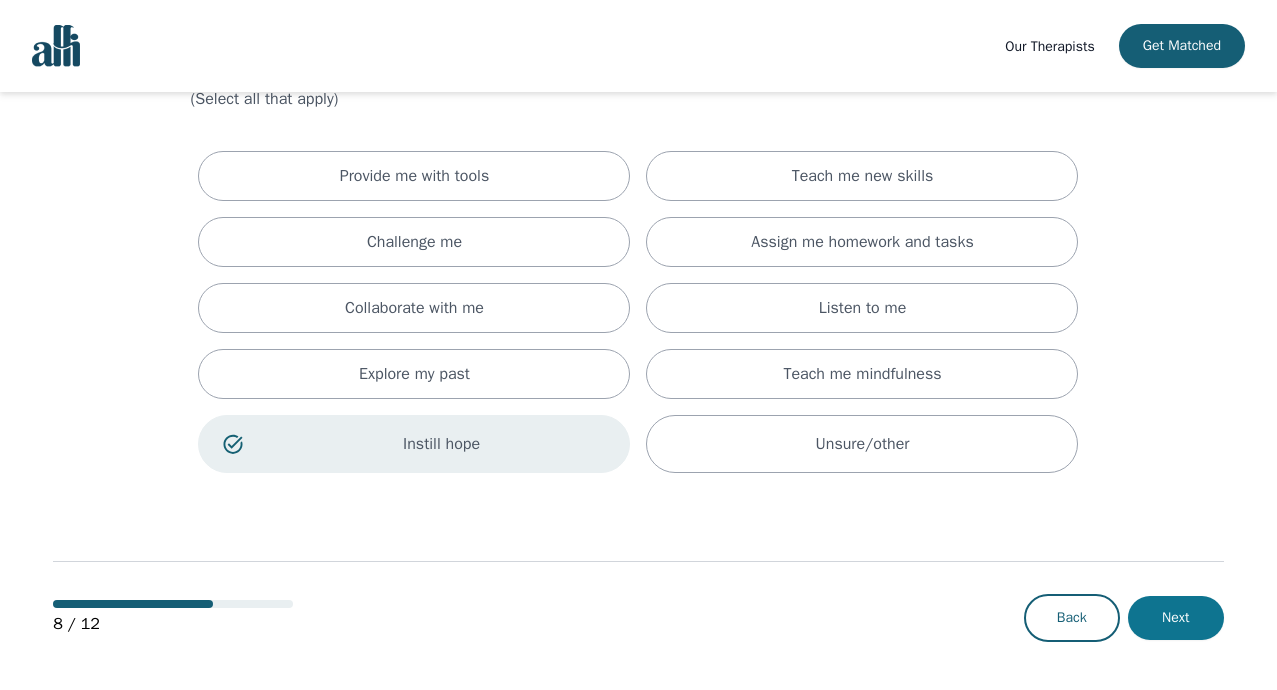 click on "Next" at bounding box center [1176, 618] 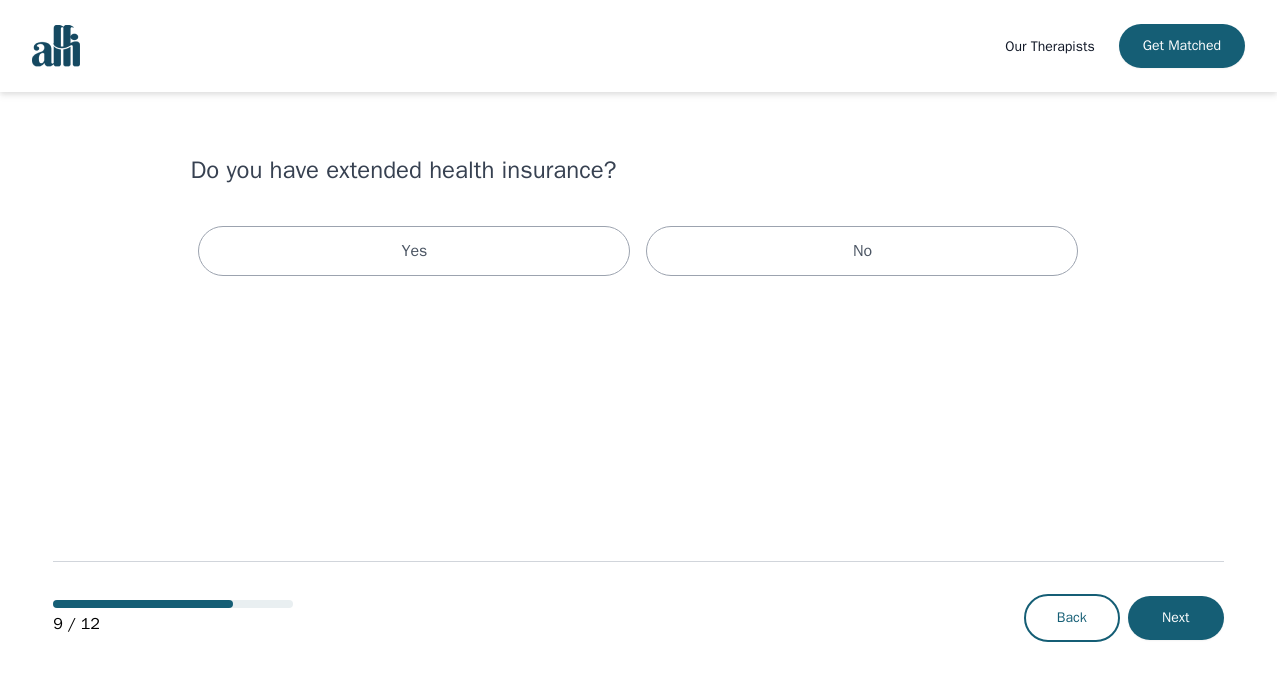 scroll, scrollTop: 0, scrollLeft: 0, axis: both 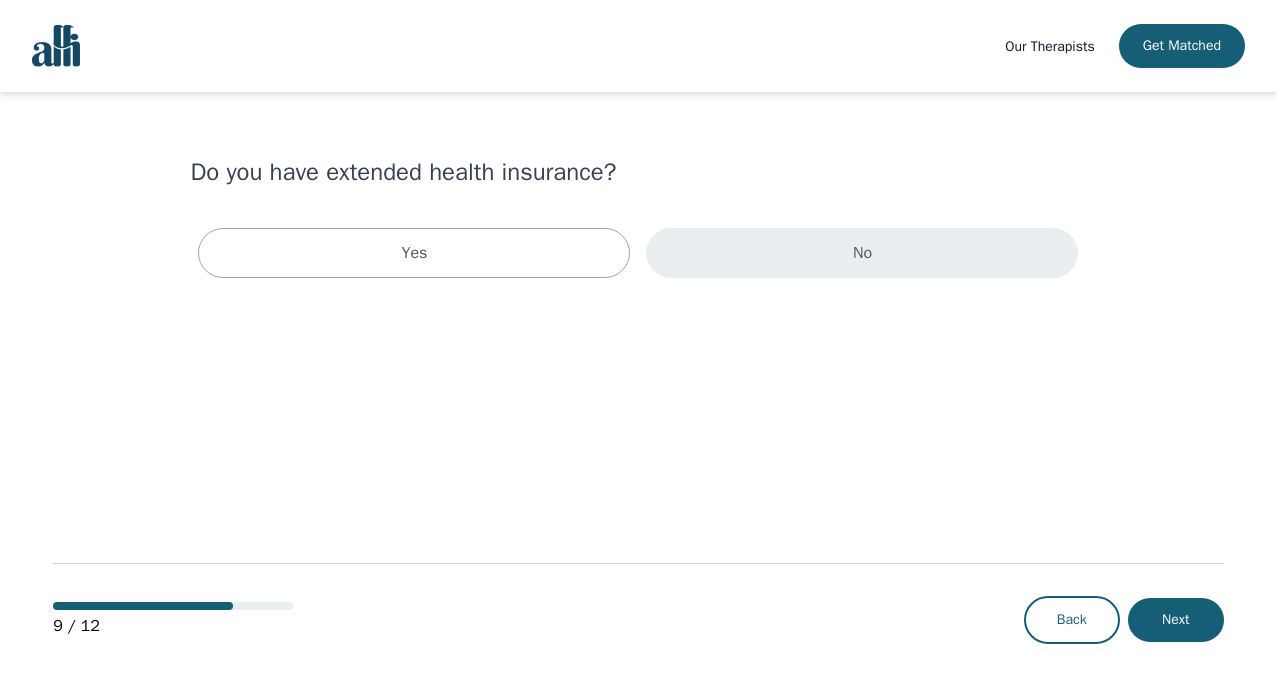 click on "No" at bounding box center [862, 253] 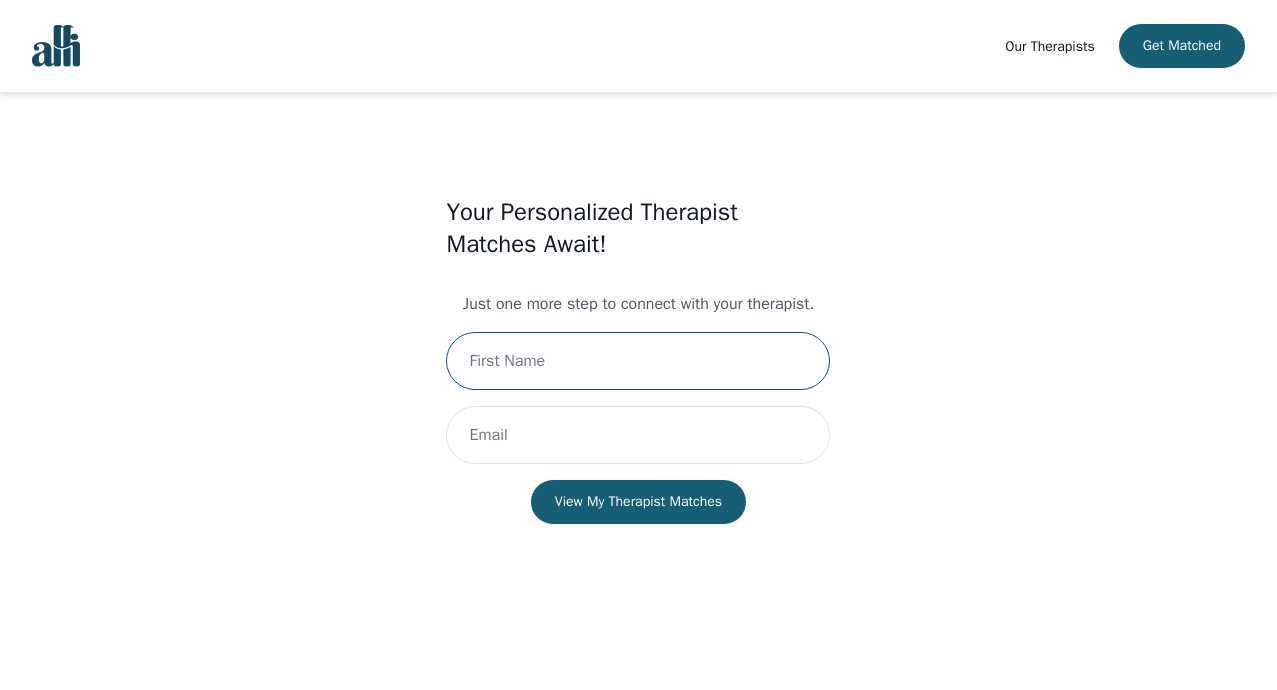 click at bounding box center [638, 361] 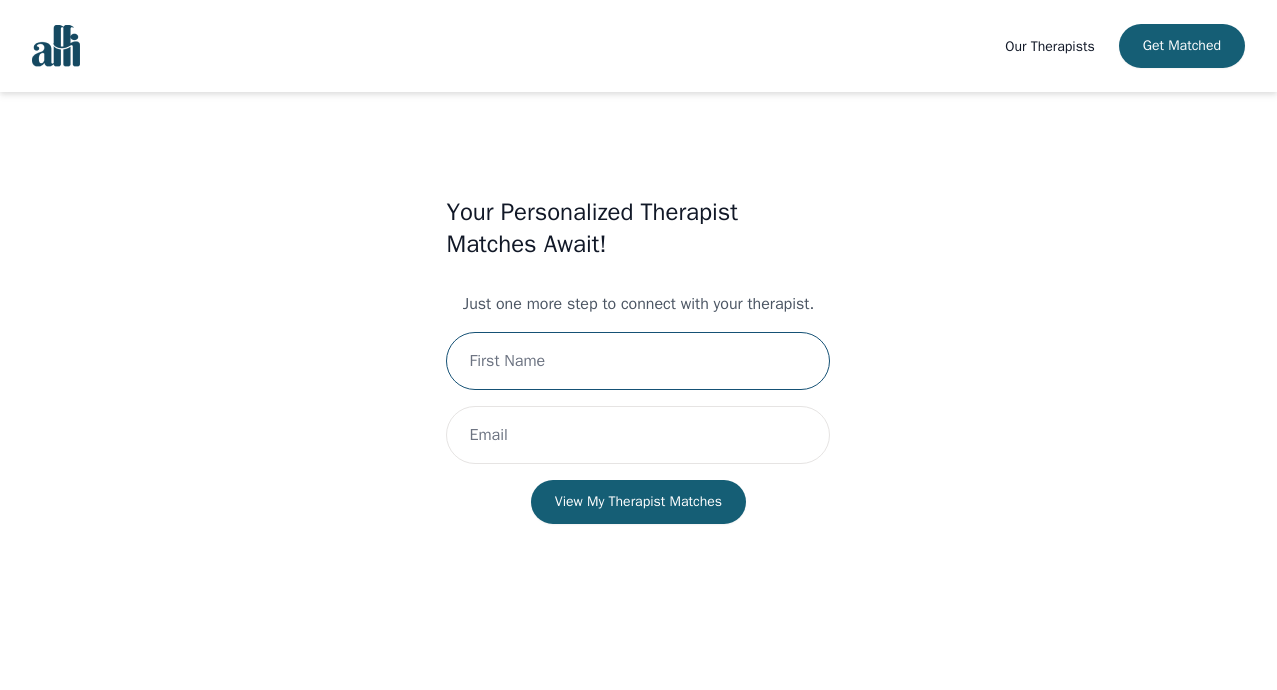 type on "[PERSON_NAME]" 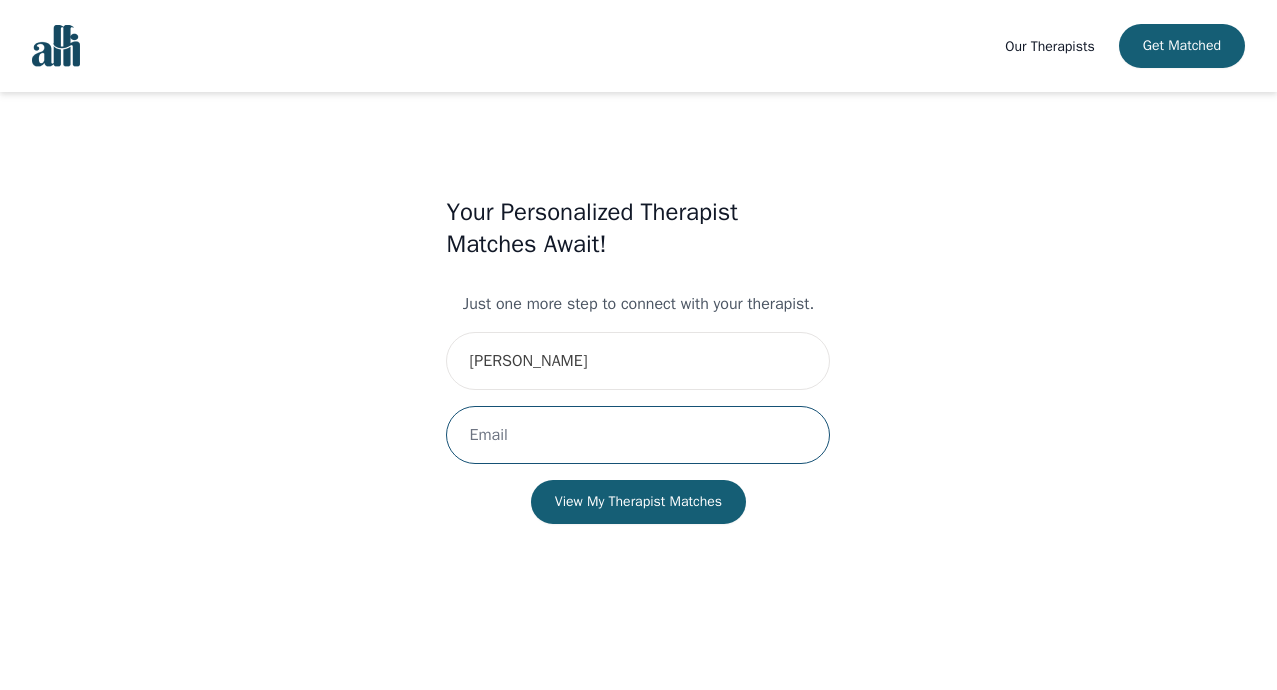 type on "[EMAIL_ADDRESS][PERSON_NAME][DOMAIN_NAME]" 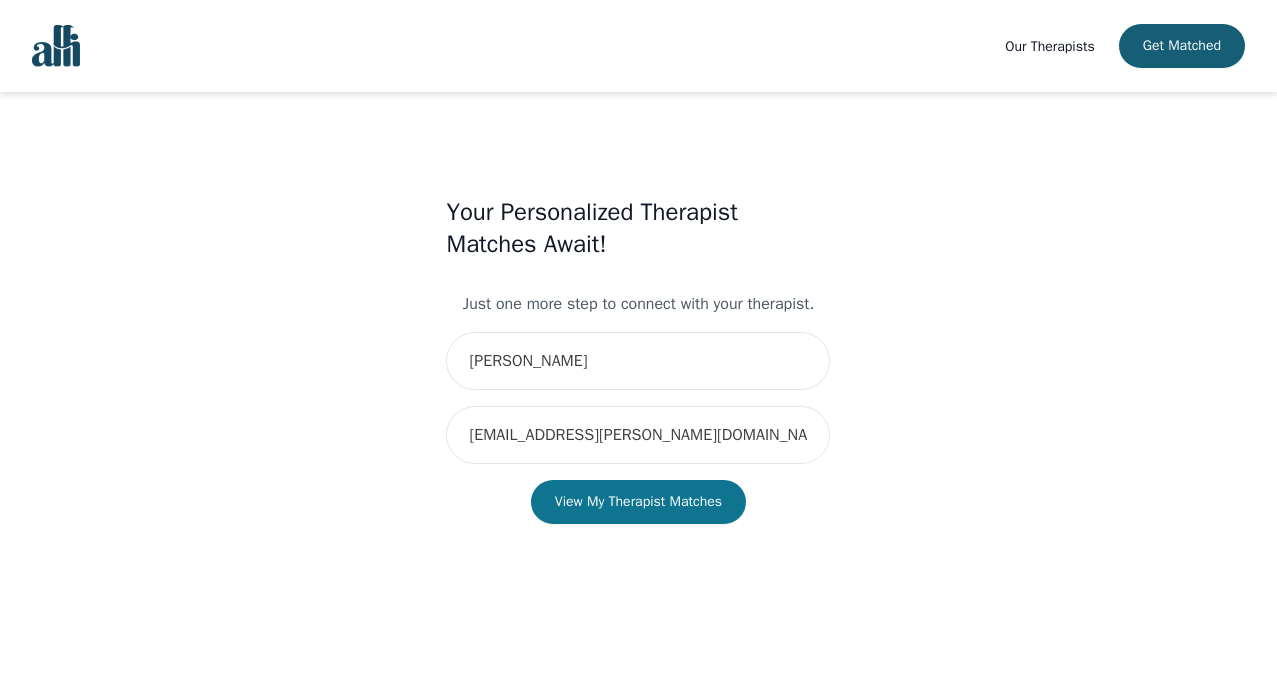 click on "View My Therapist Matches" at bounding box center [638, 502] 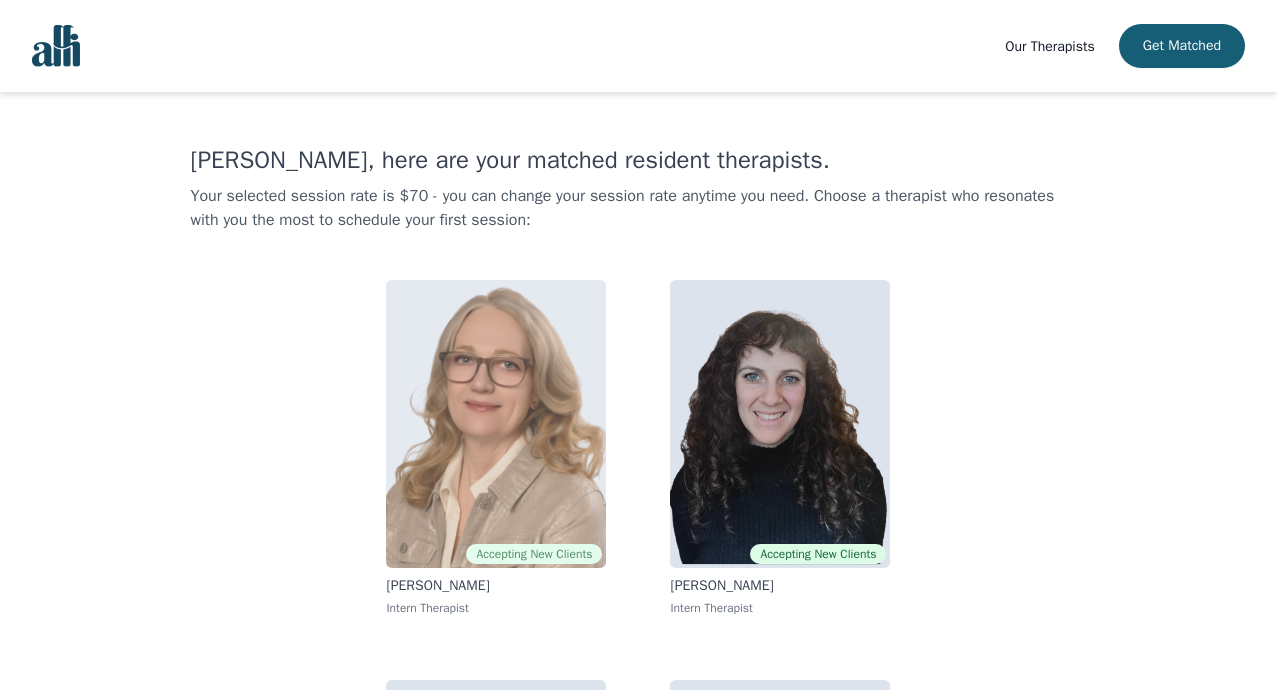scroll, scrollTop: 0, scrollLeft: 0, axis: both 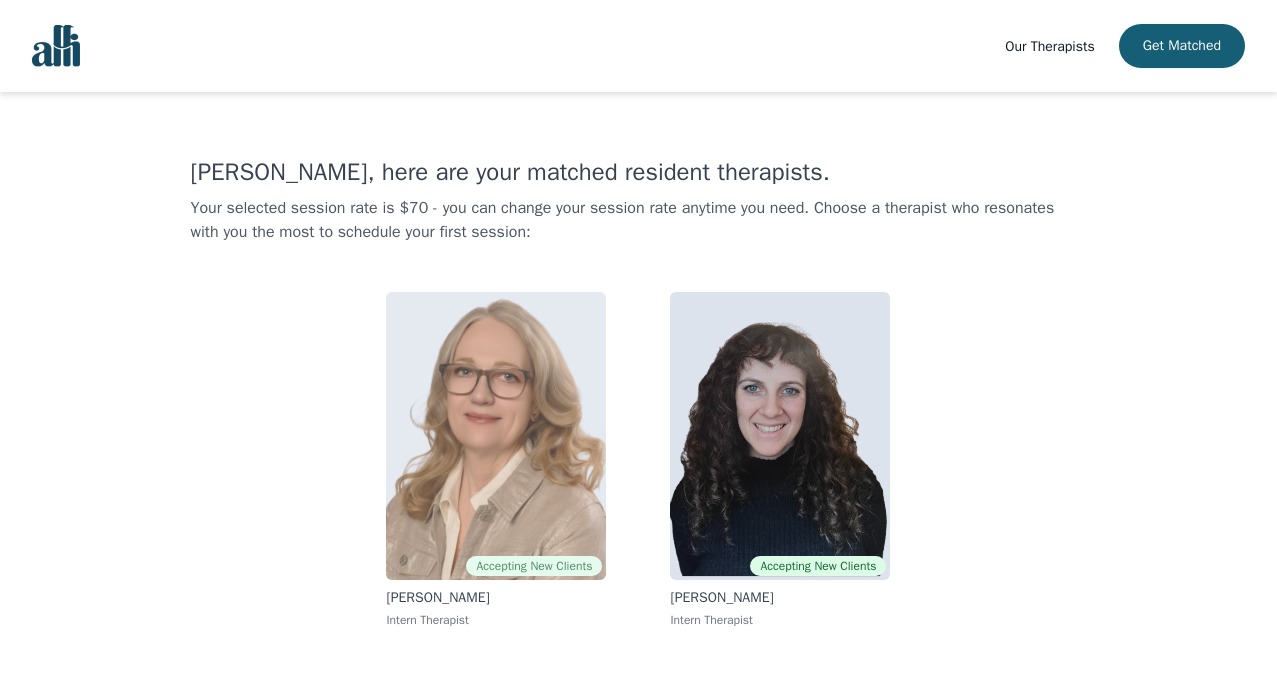 click at bounding box center [496, 436] 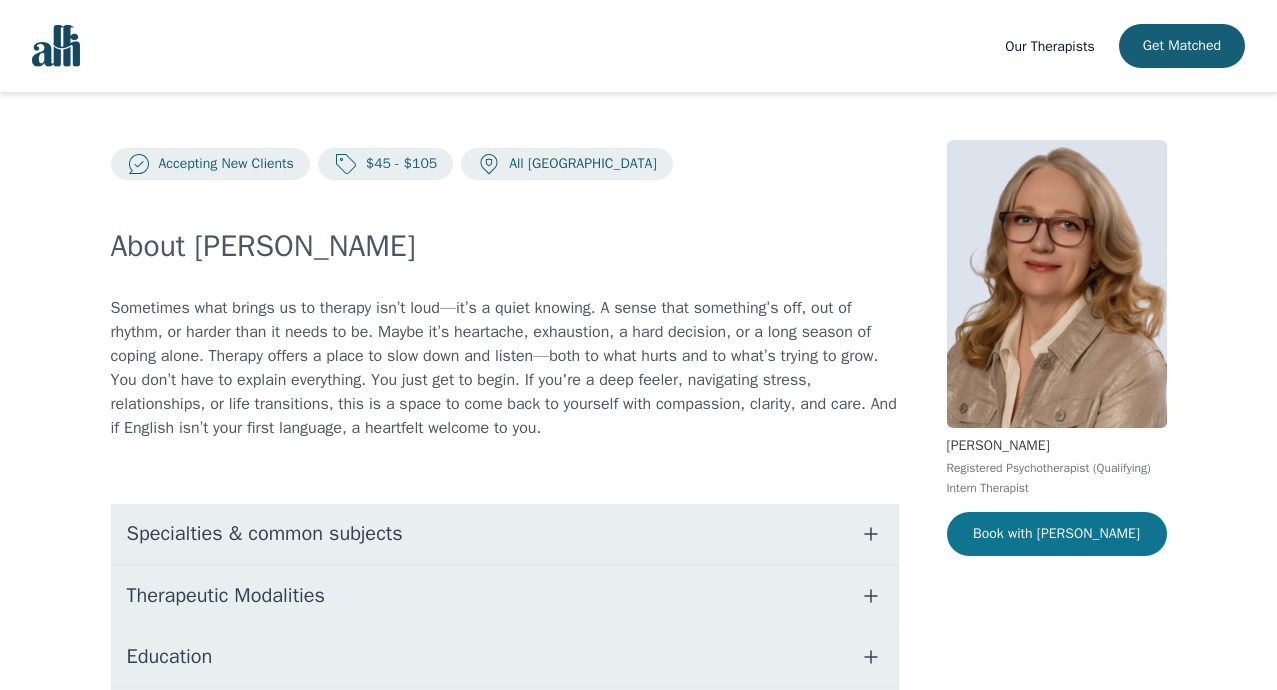click on "Book with [PERSON_NAME]" at bounding box center [1057, 534] 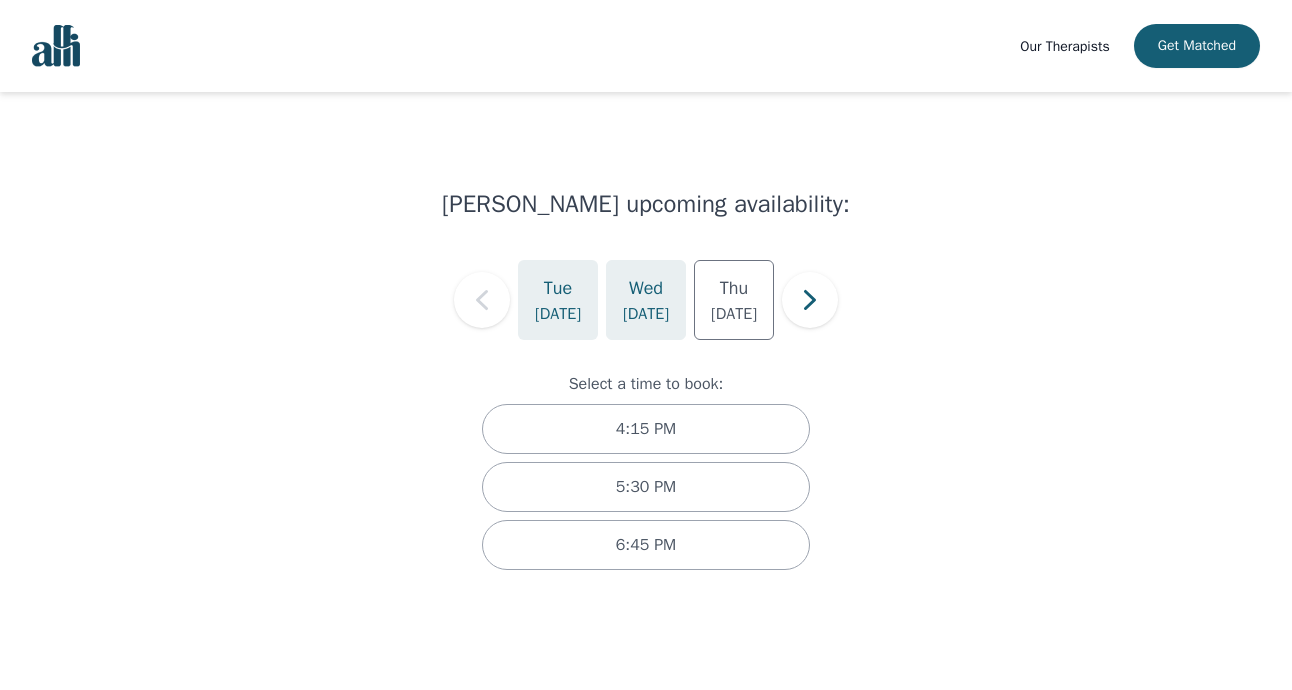 click on "[DATE]" at bounding box center (646, 314) 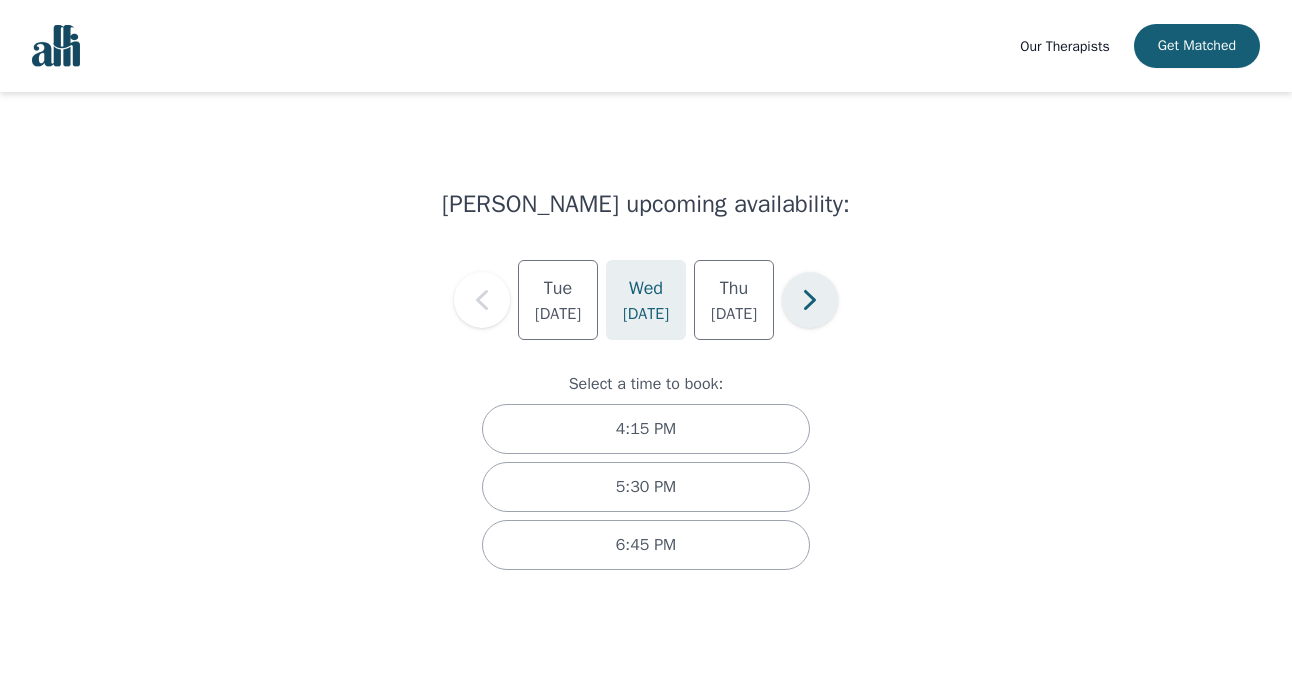 click 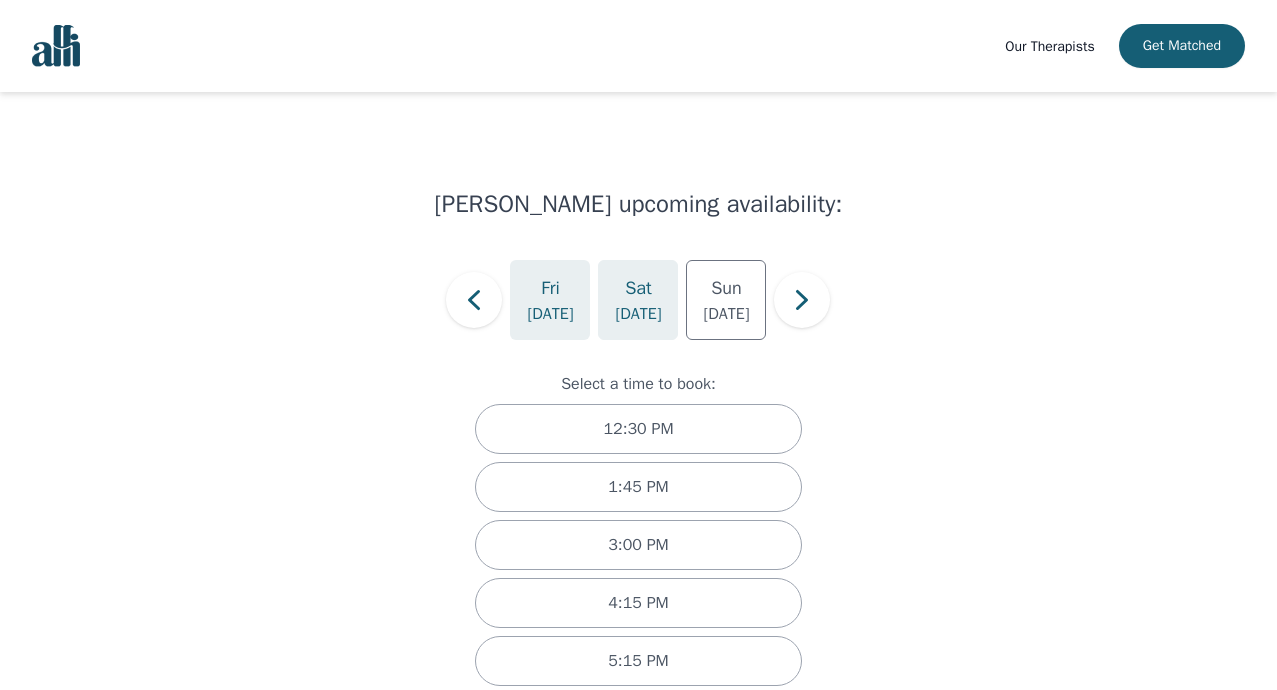 click on "[DATE]" at bounding box center (638, 314) 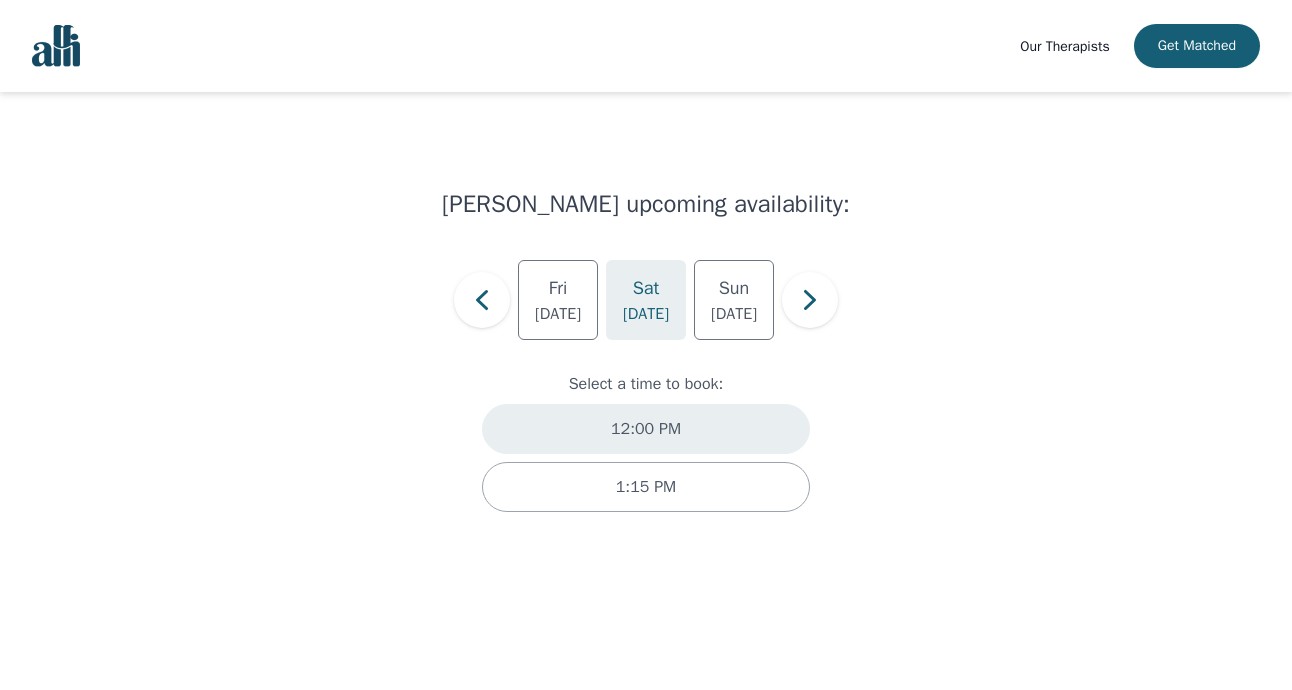 click on "12:00 PM" at bounding box center (646, 429) 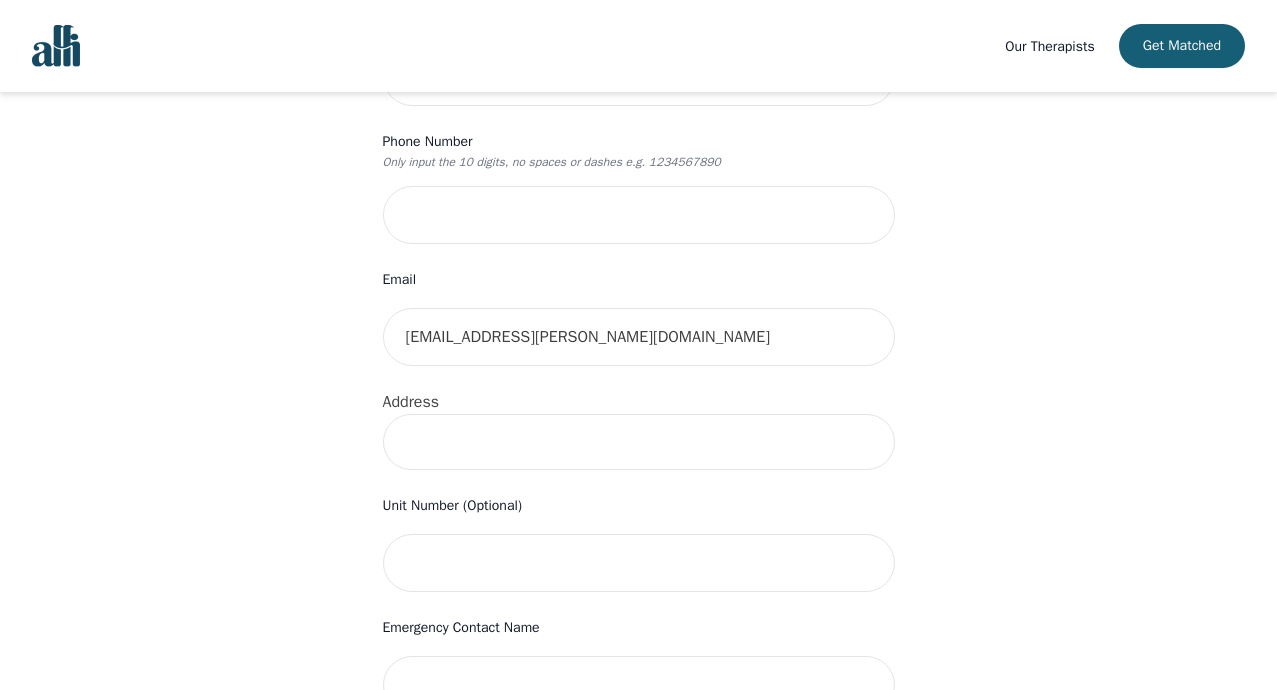 scroll, scrollTop: 412, scrollLeft: 0, axis: vertical 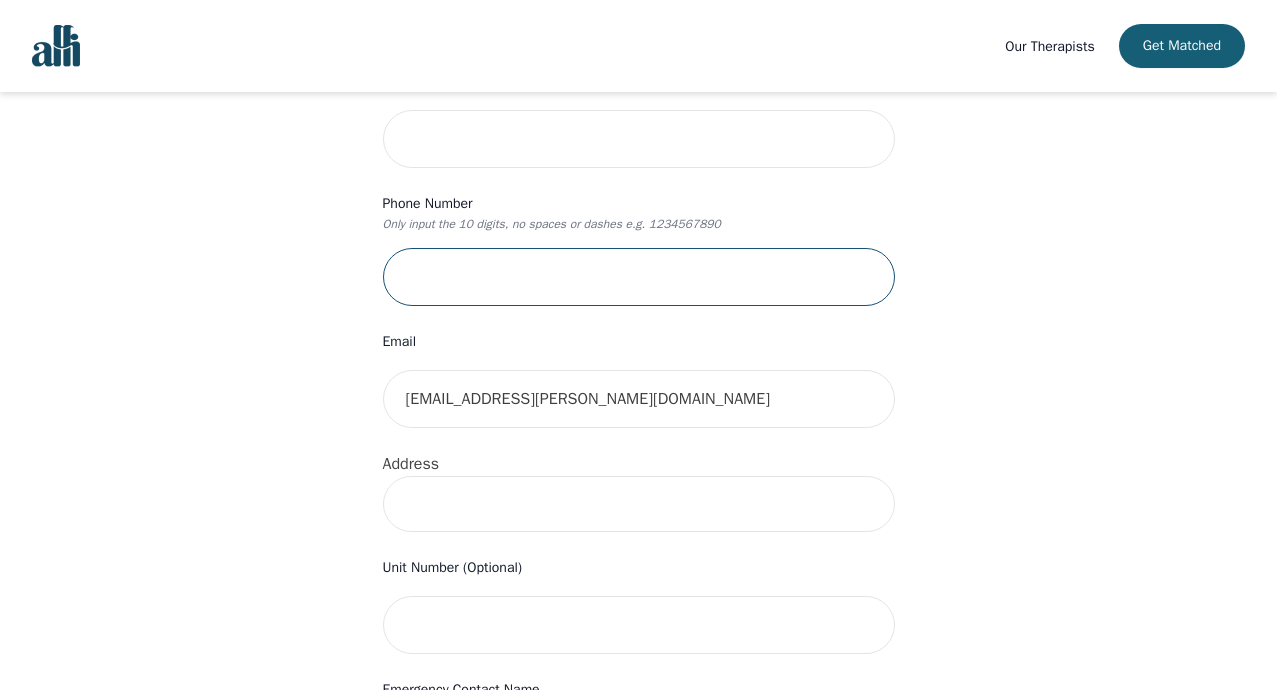 click at bounding box center (639, 277) 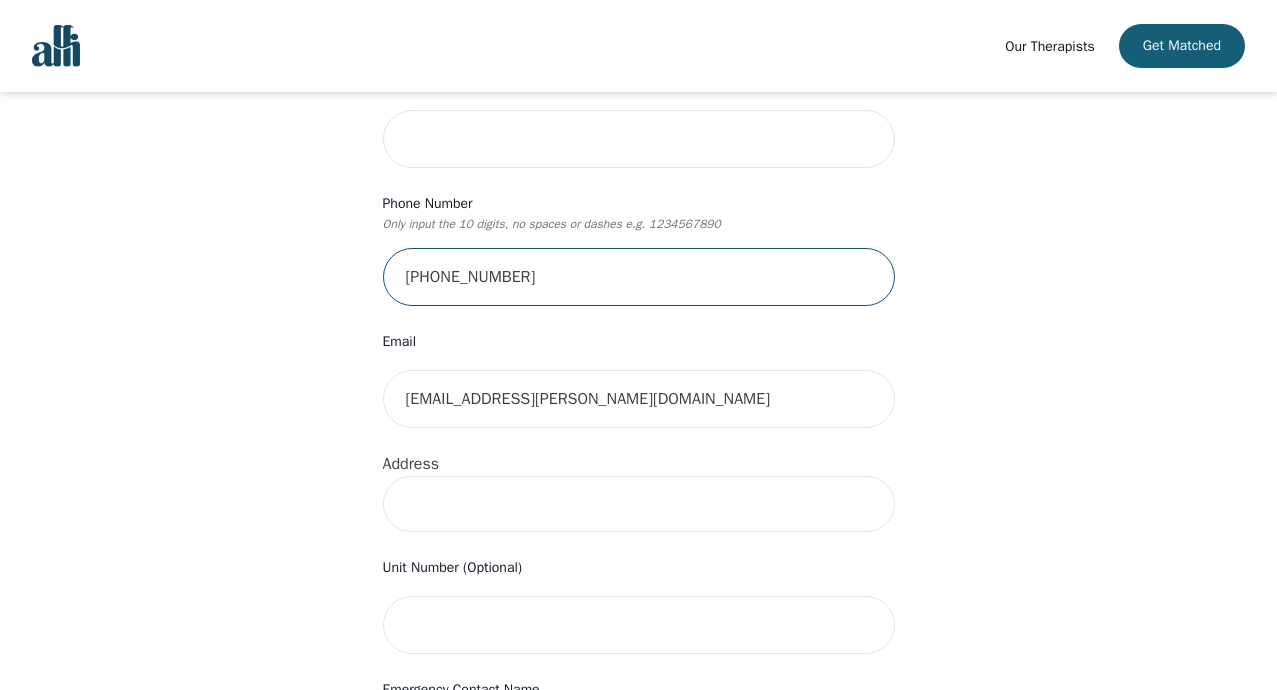 type on "[PHONE_NUMBER]" 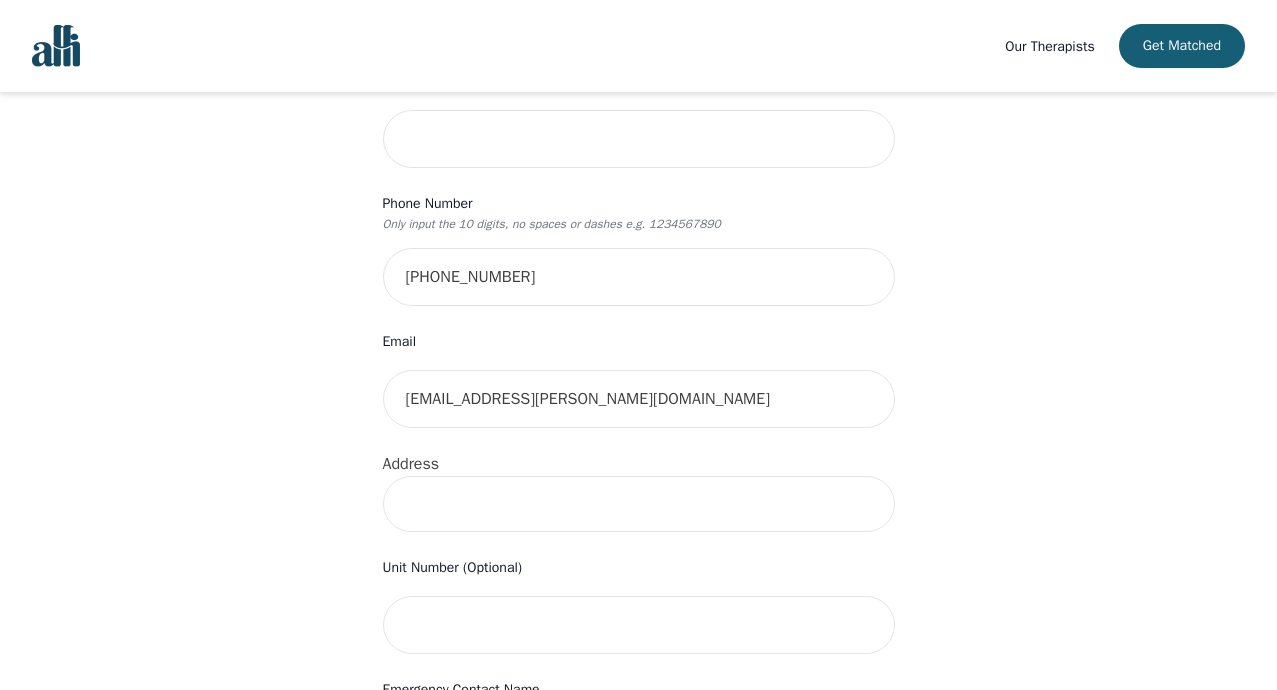 click at bounding box center (639, 504) 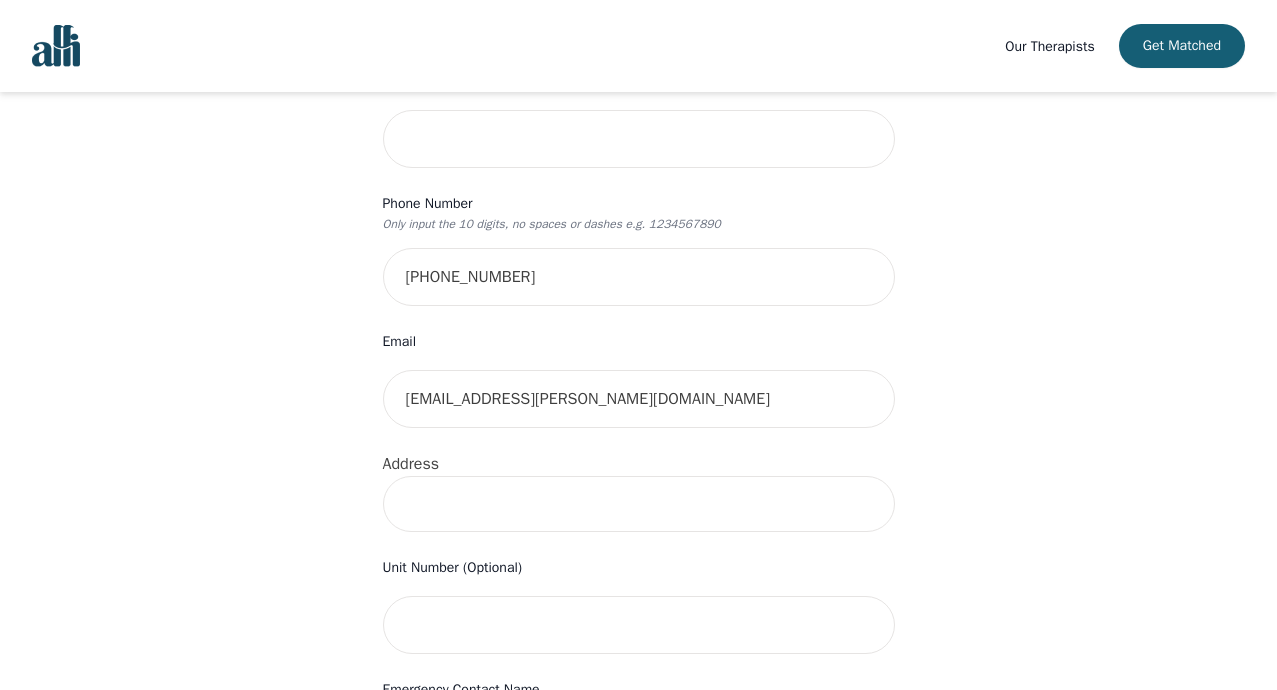 type on "[STREET_ADDRESS]" 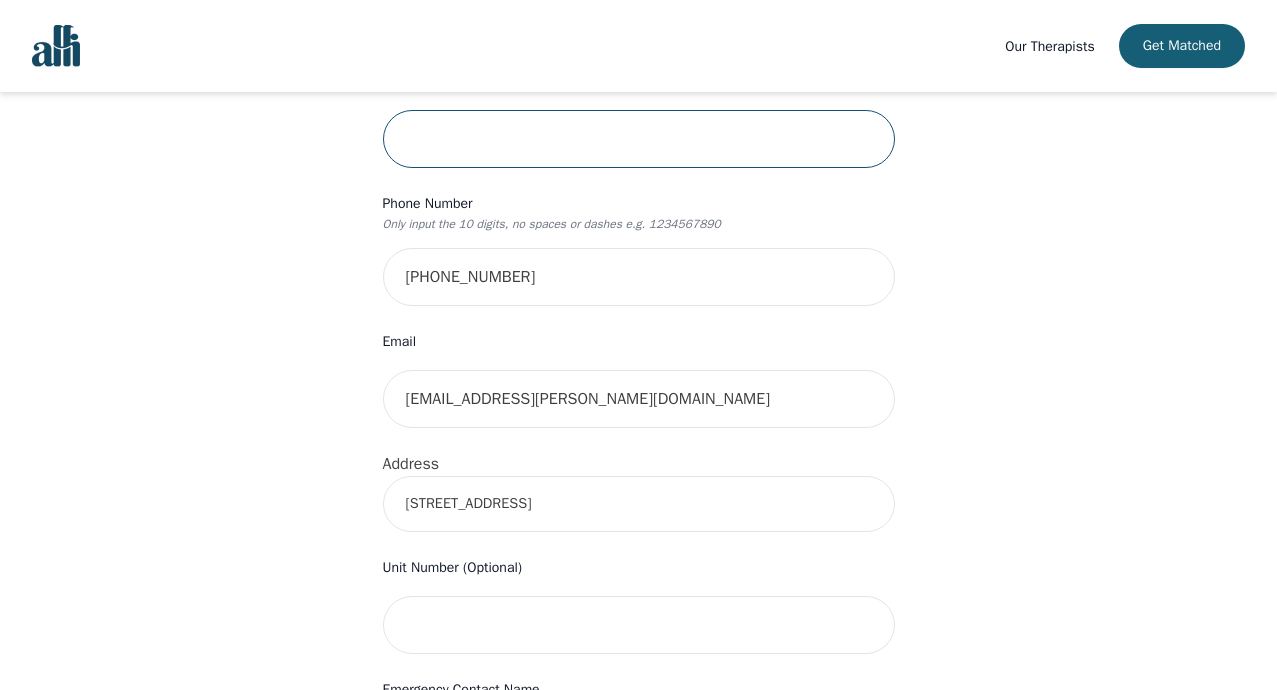 type on "[PERSON_NAME]" 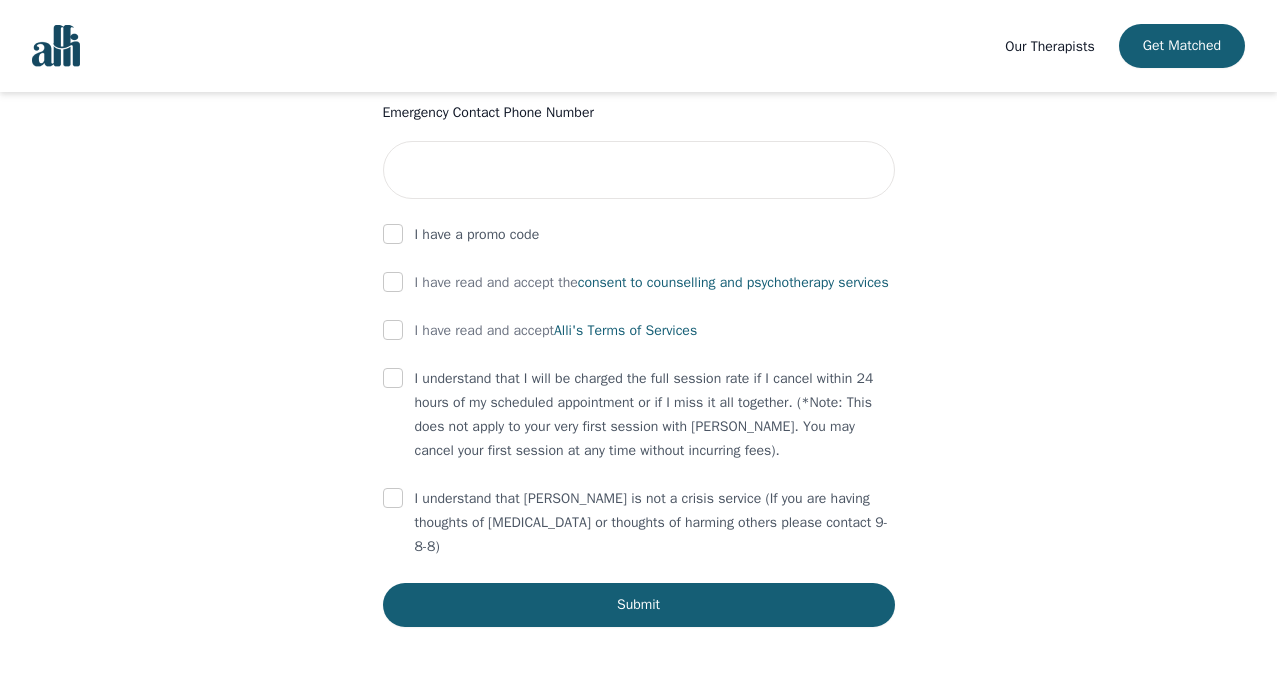 scroll, scrollTop: 1112, scrollLeft: 0, axis: vertical 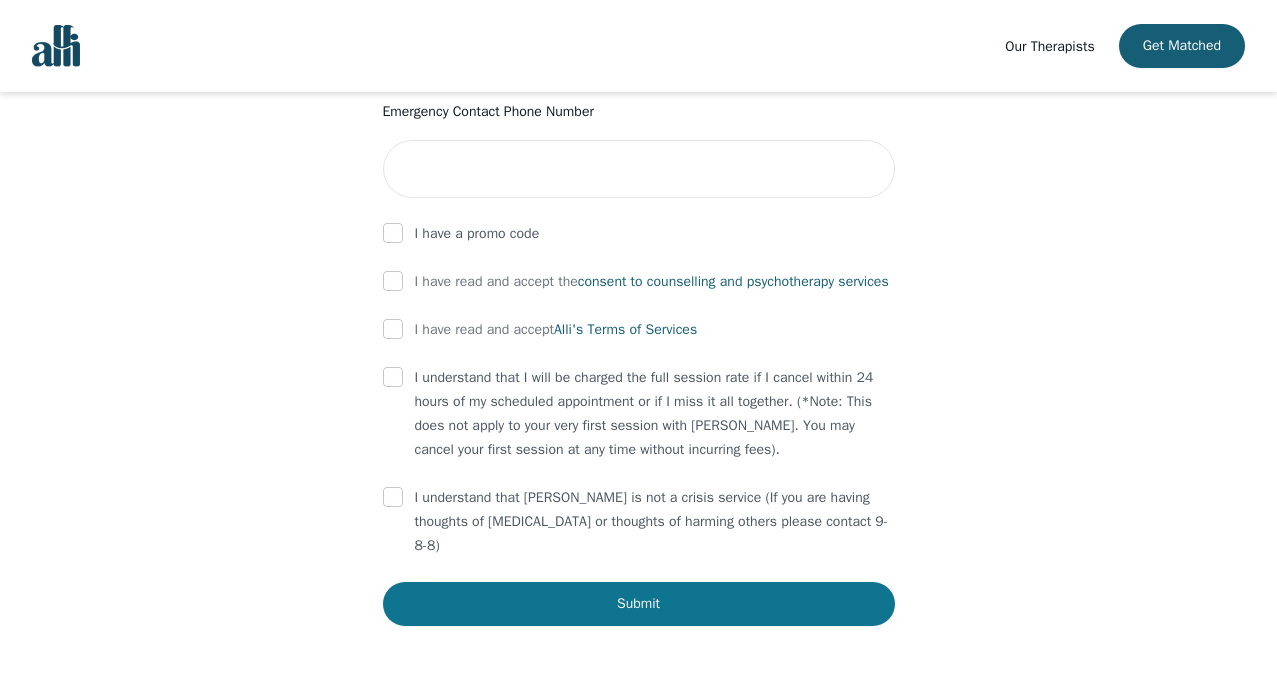 click on "Submit" at bounding box center (639, 604) 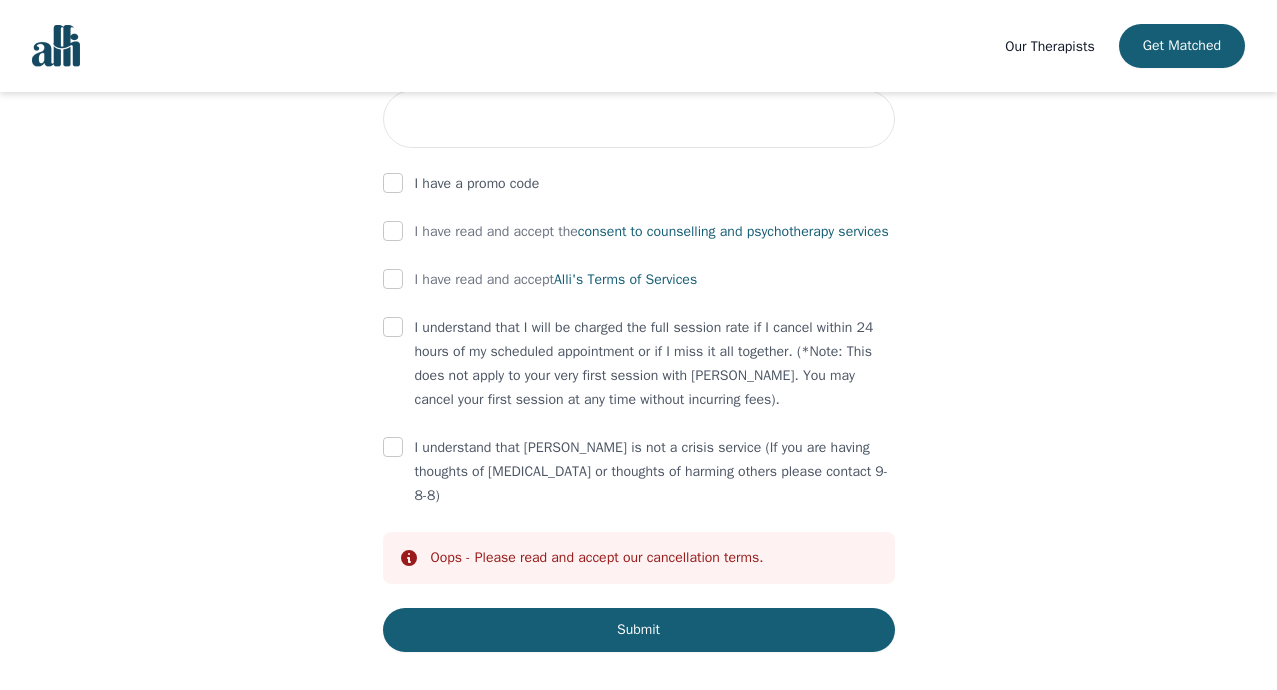 scroll, scrollTop: 1188, scrollLeft: 0, axis: vertical 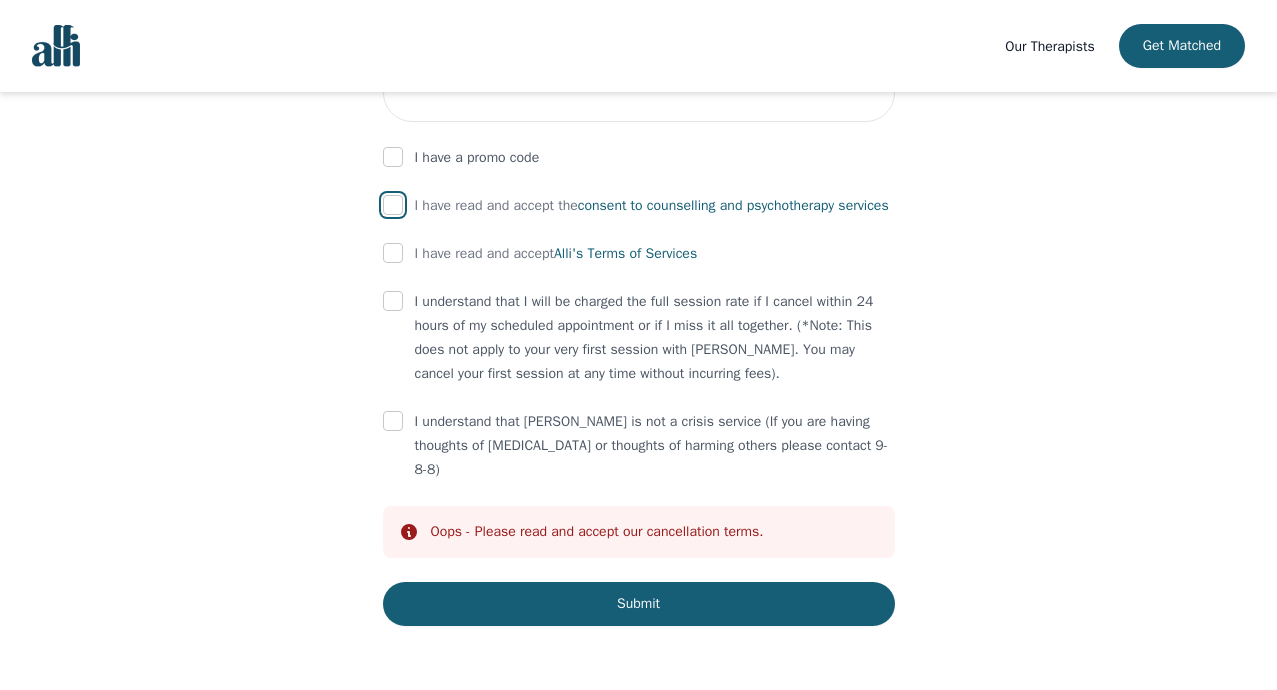 click at bounding box center (393, 205) 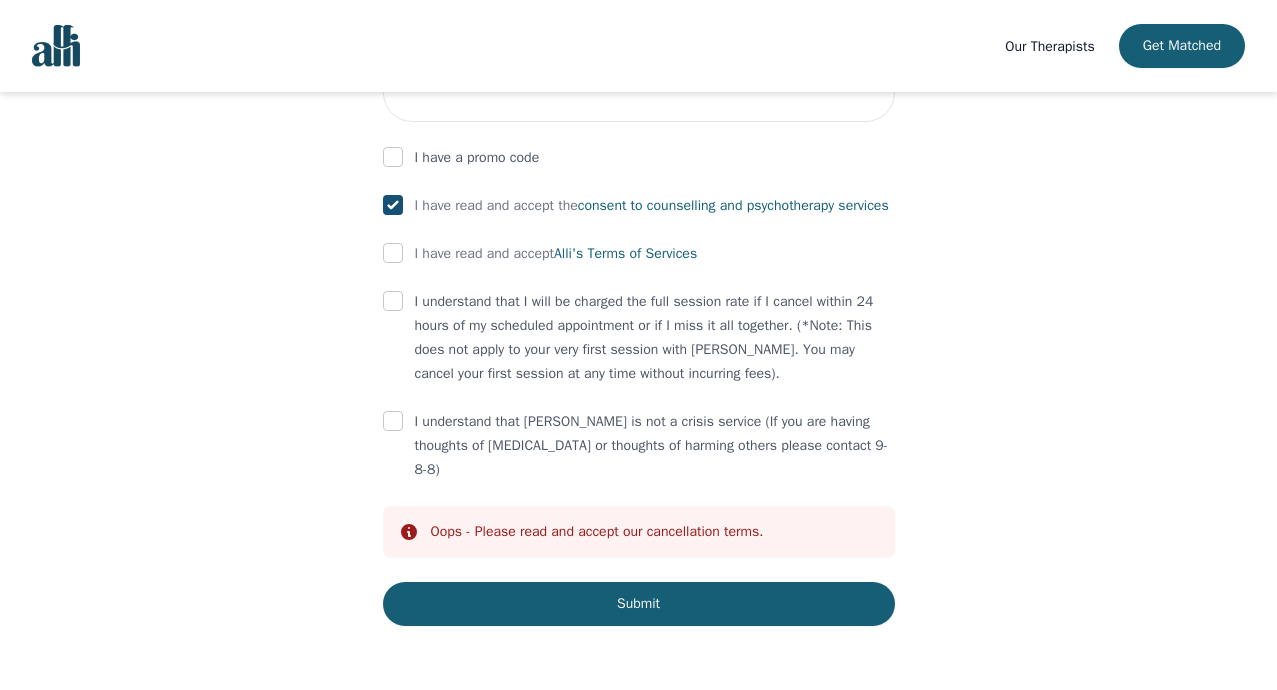 checkbox on "true" 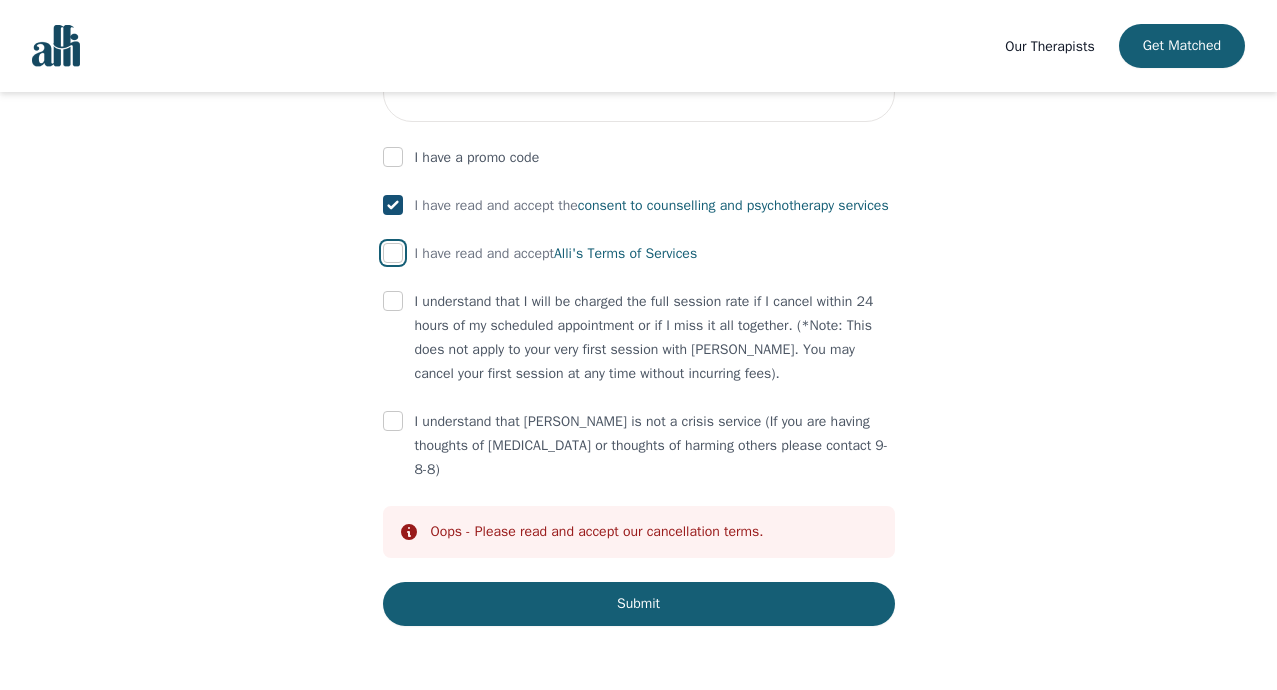 click at bounding box center (393, 253) 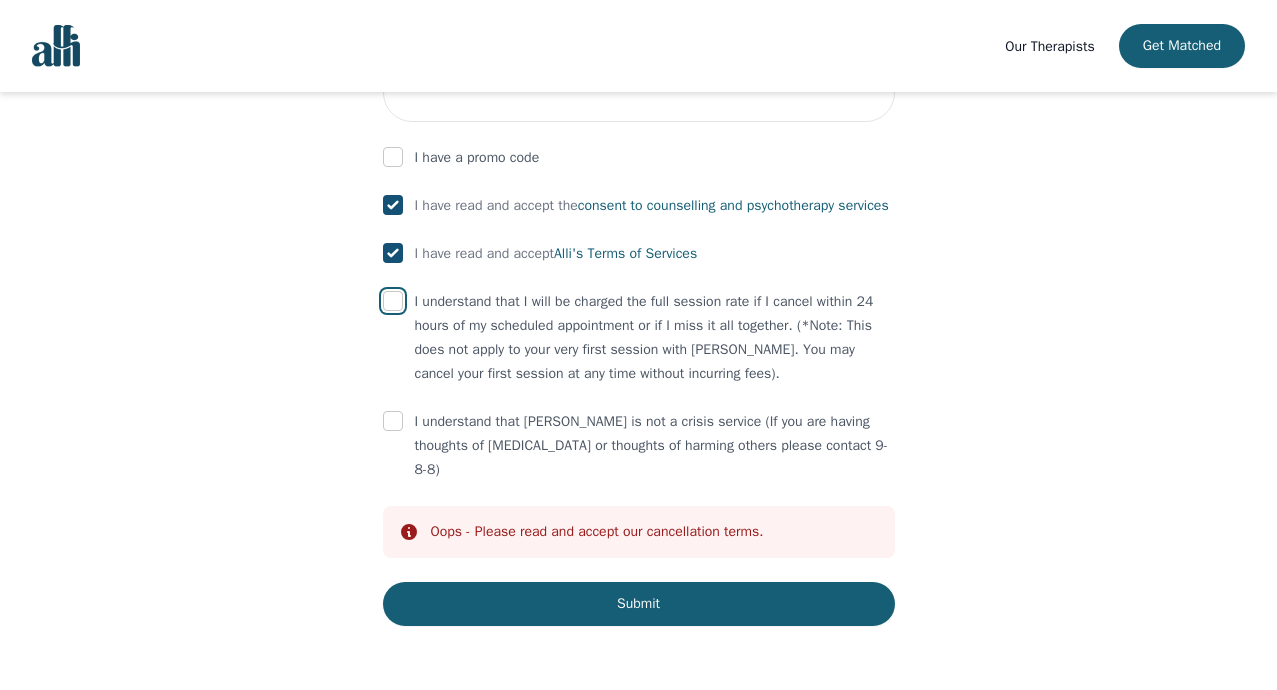 click at bounding box center [393, 301] 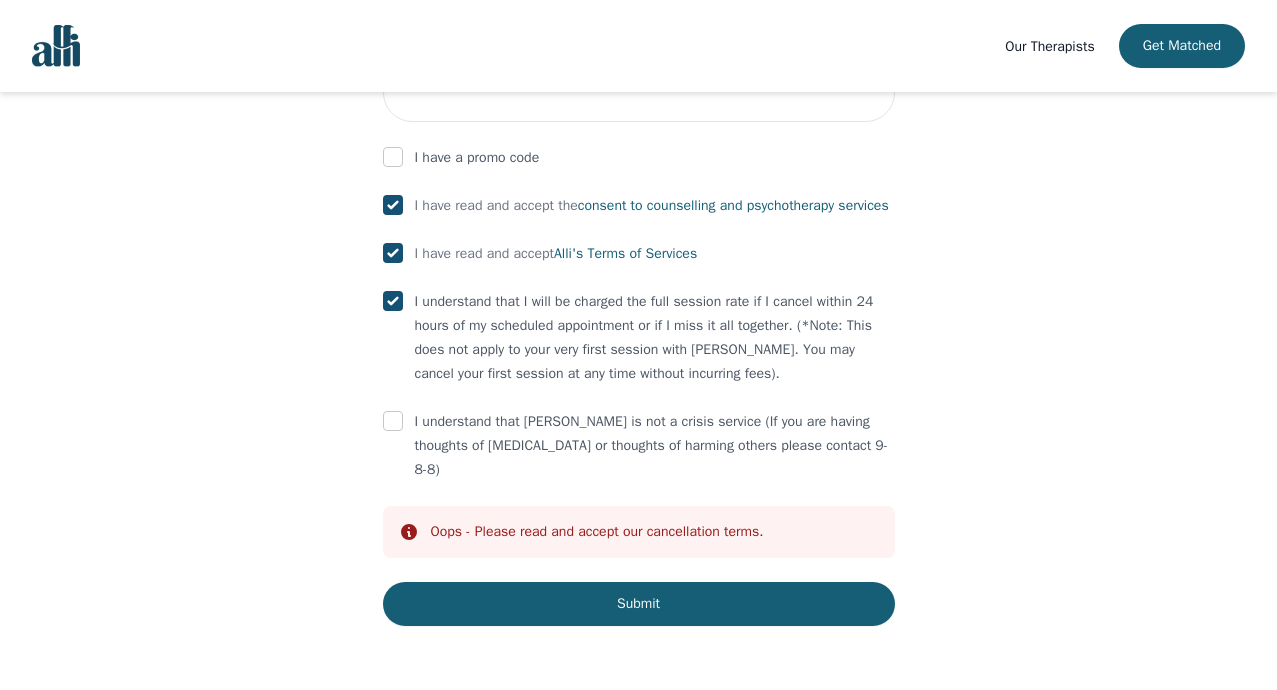 checkbox on "true" 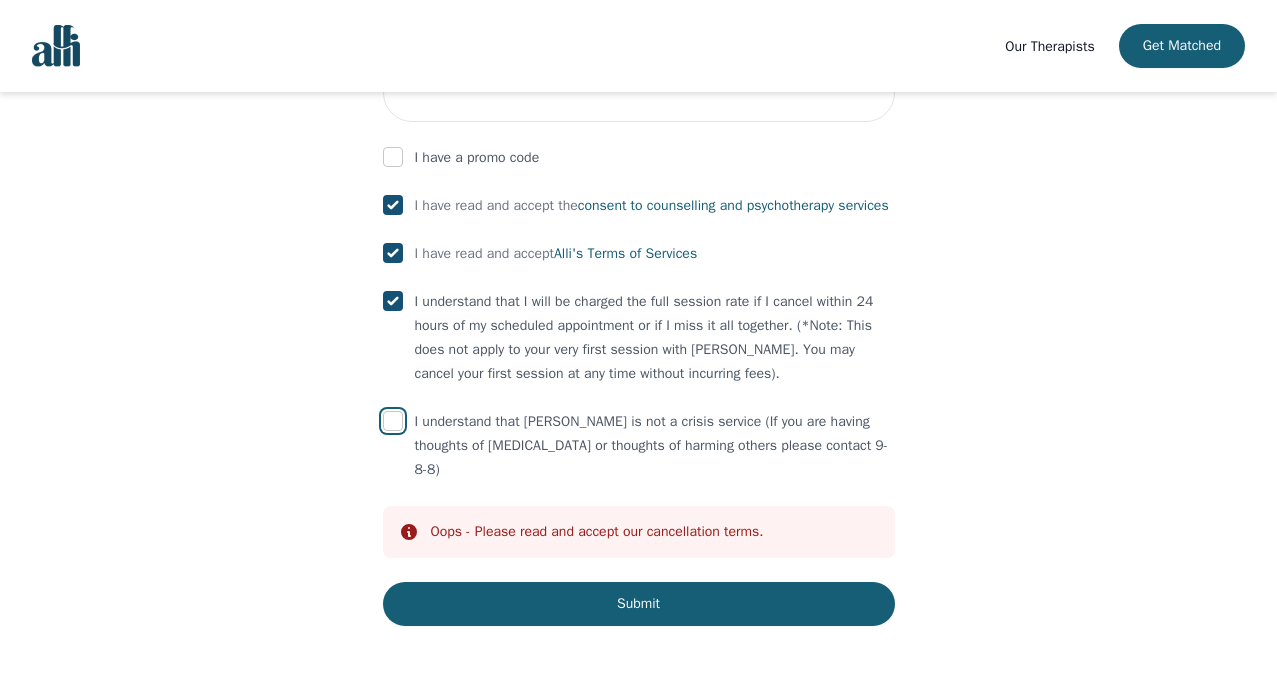 click at bounding box center [393, 421] 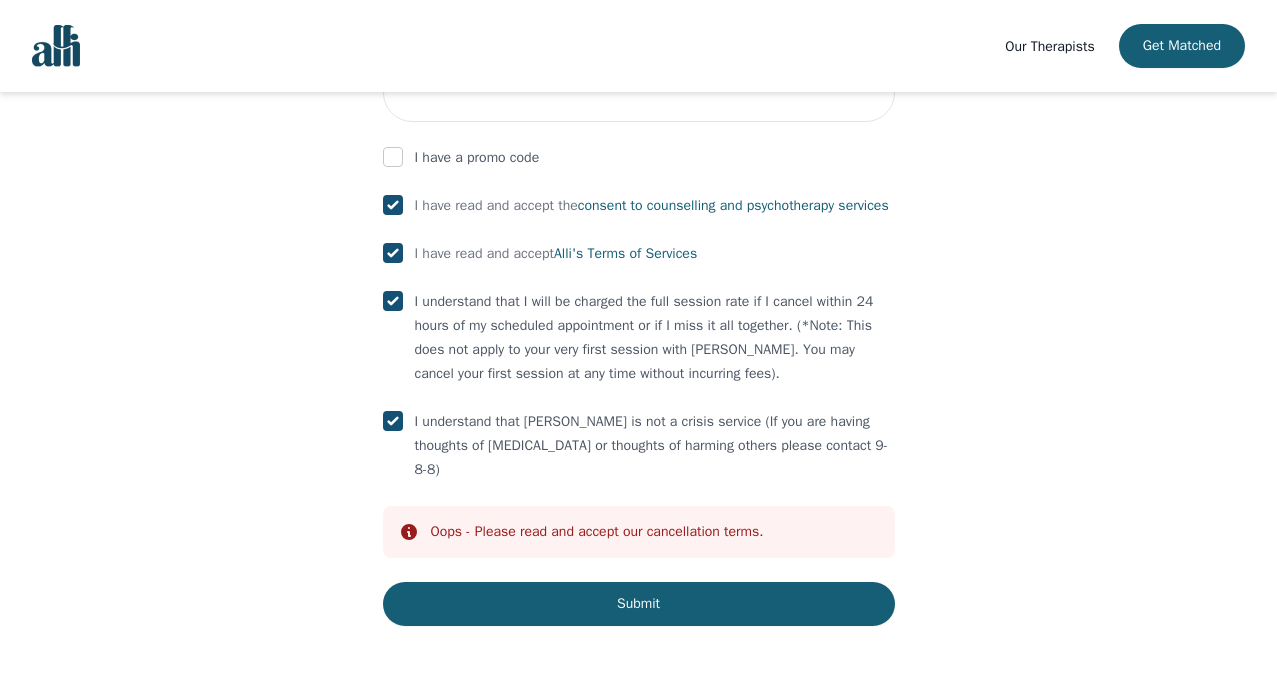 checkbox on "true" 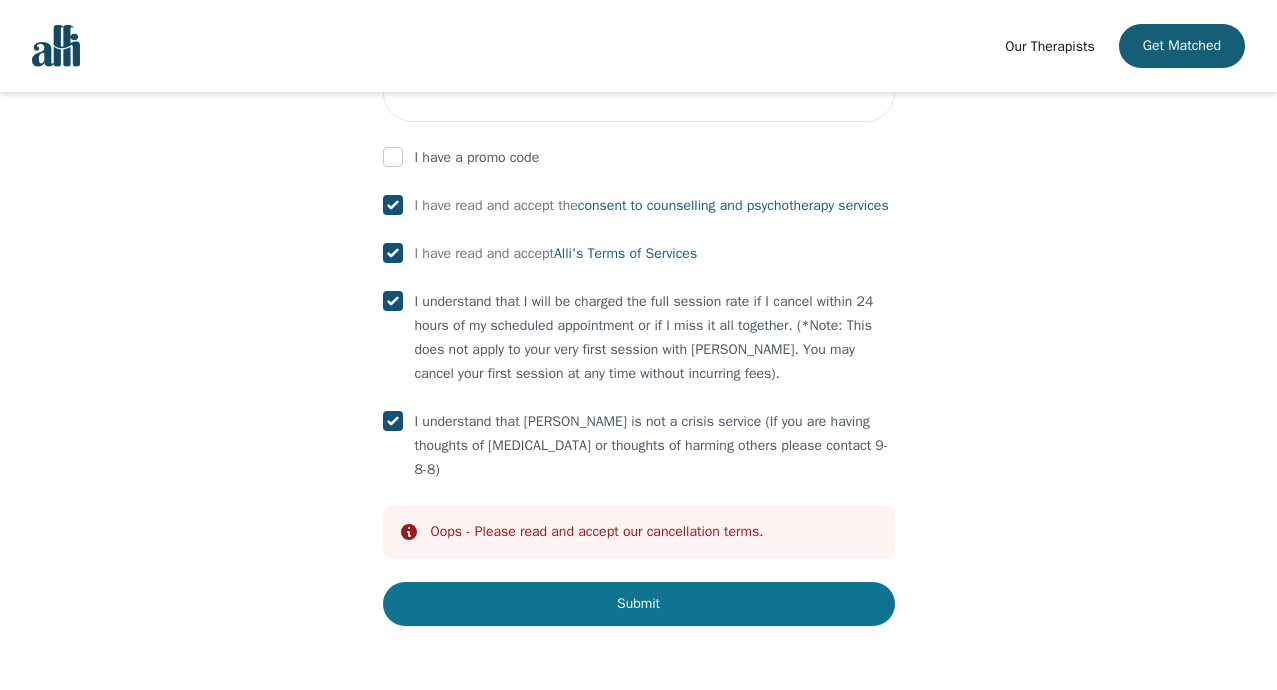 click on "Submit" at bounding box center (639, 604) 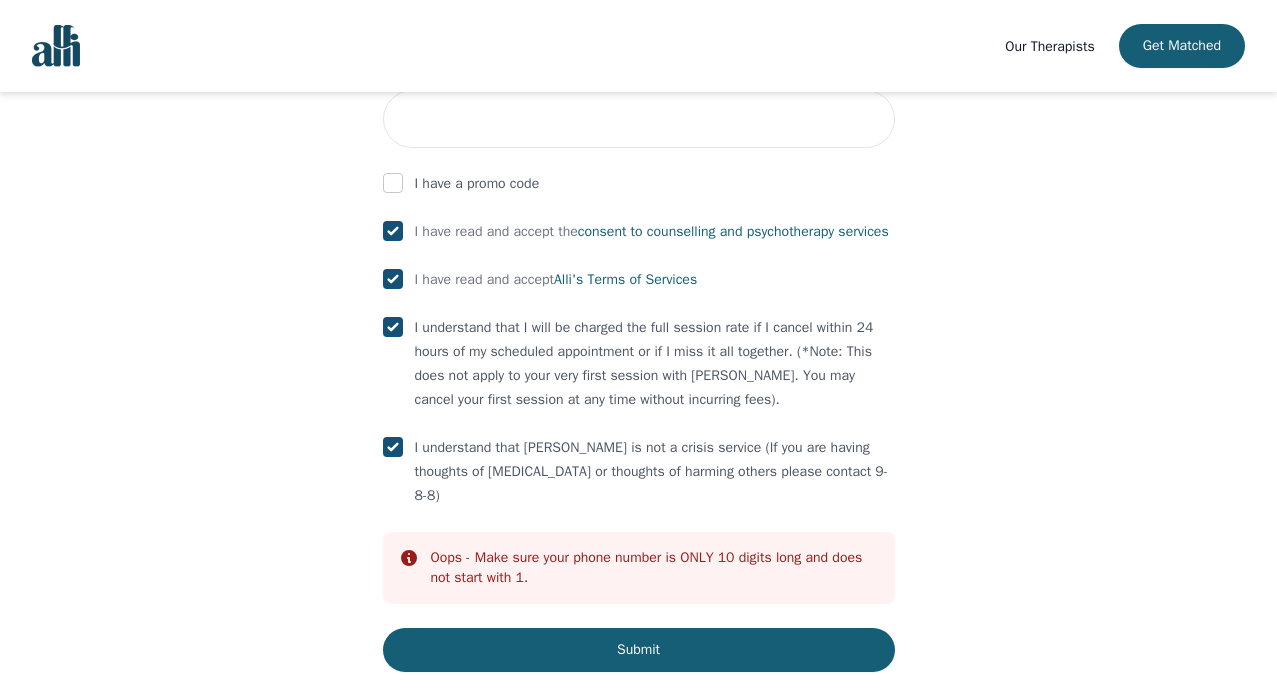 scroll, scrollTop: 1188, scrollLeft: 0, axis: vertical 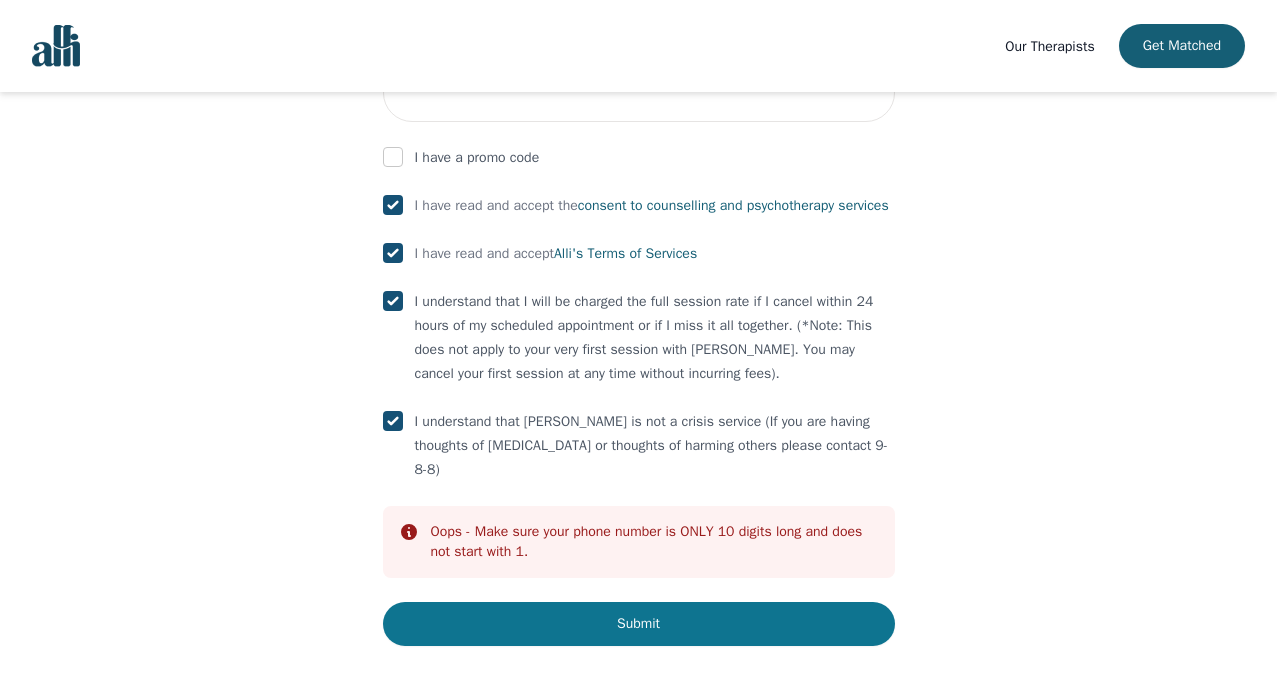 click on "Submit" at bounding box center (639, 624) 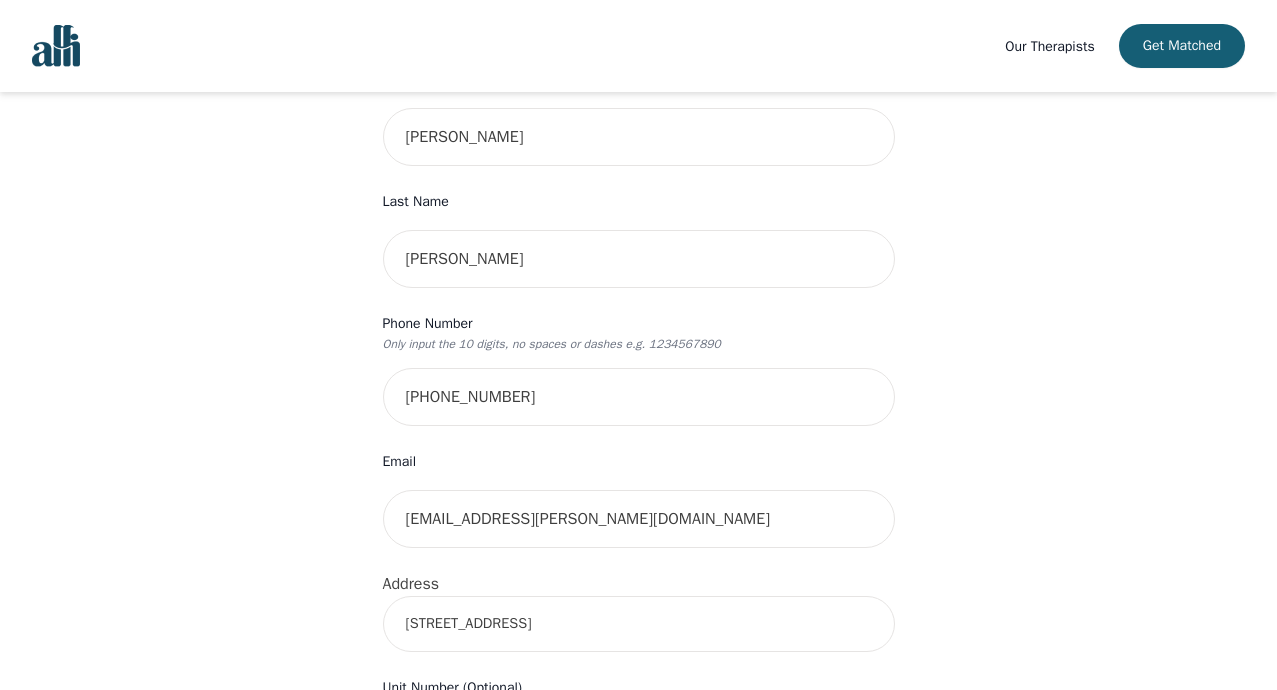scroll, scrollTop: 288, scrollLeft: 0, axis: vertical 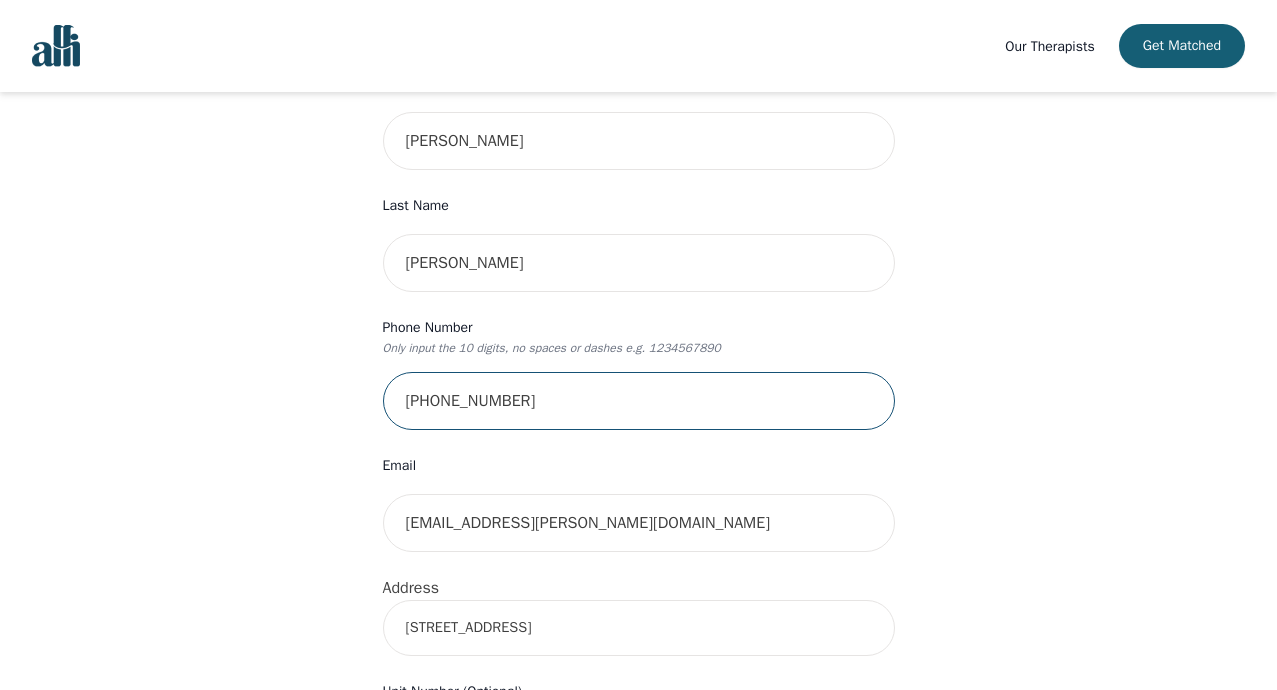 click on "[PHONE_NUMBER]" at bounding box center [639, 401] 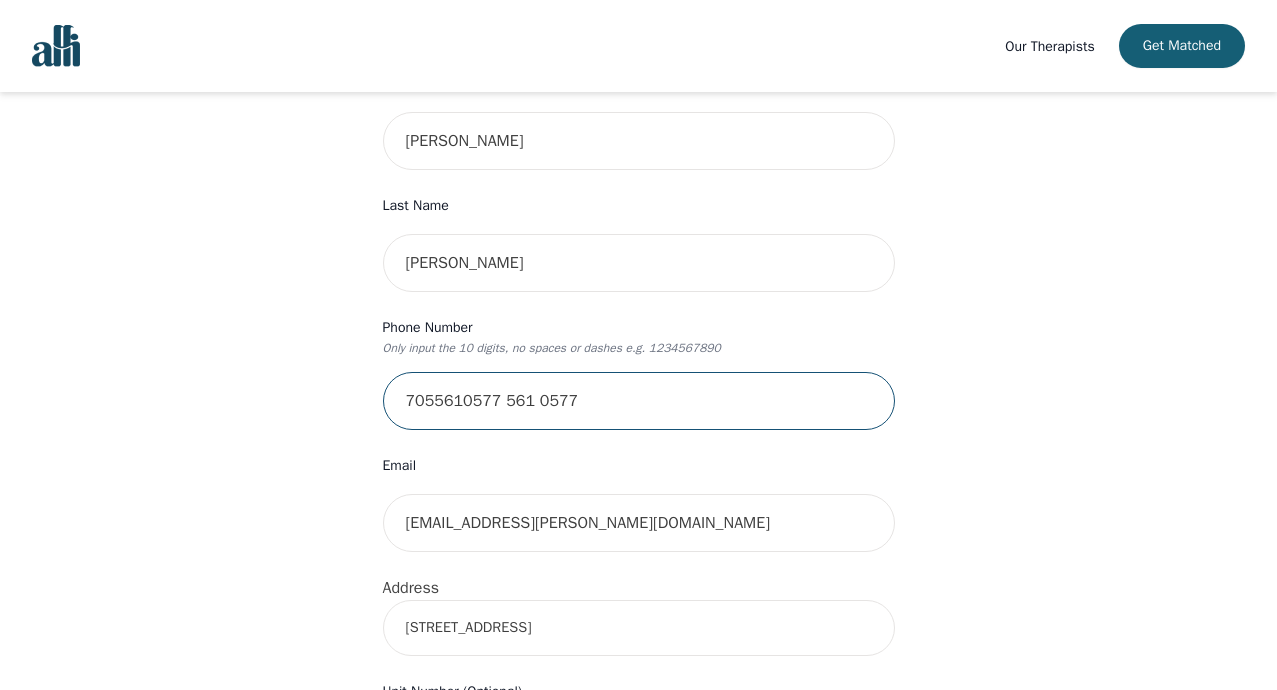 drag, startPoint x: 496, startPoint y: 400, endPoint x: 588, endPoint y: 411, distance: 92.65527 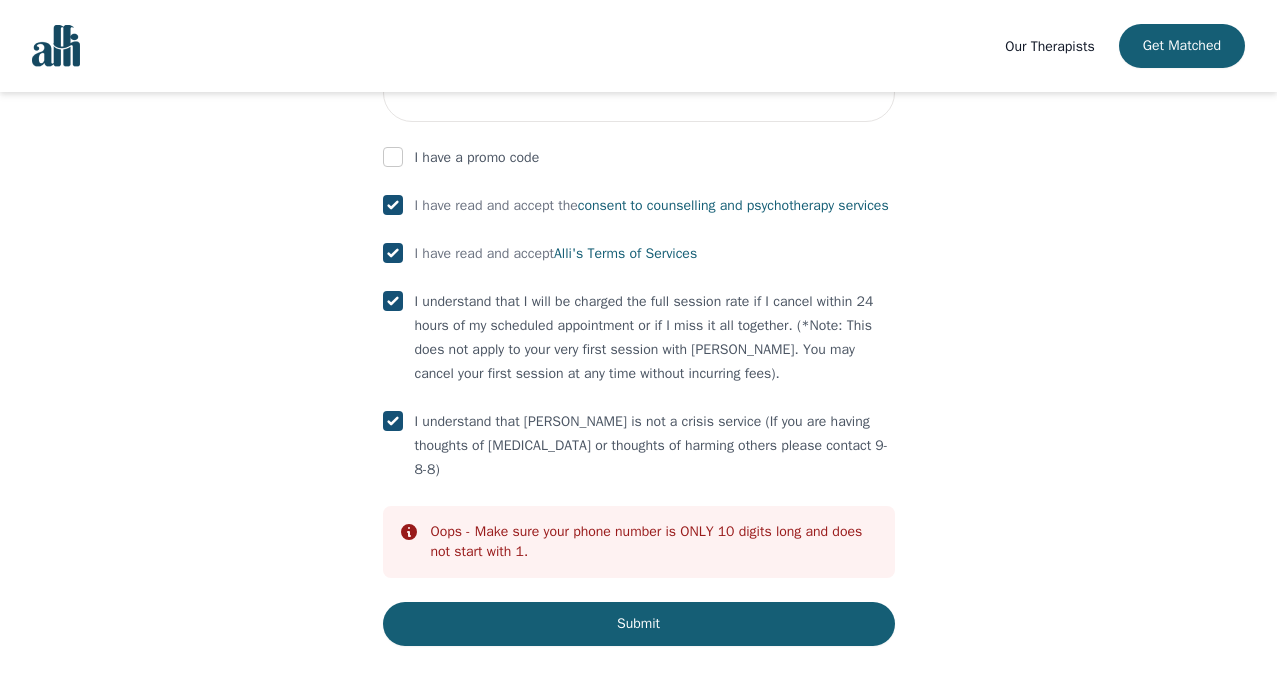 scroll, scrollTop: 1208, scrollLeft: 0, axis: vertical 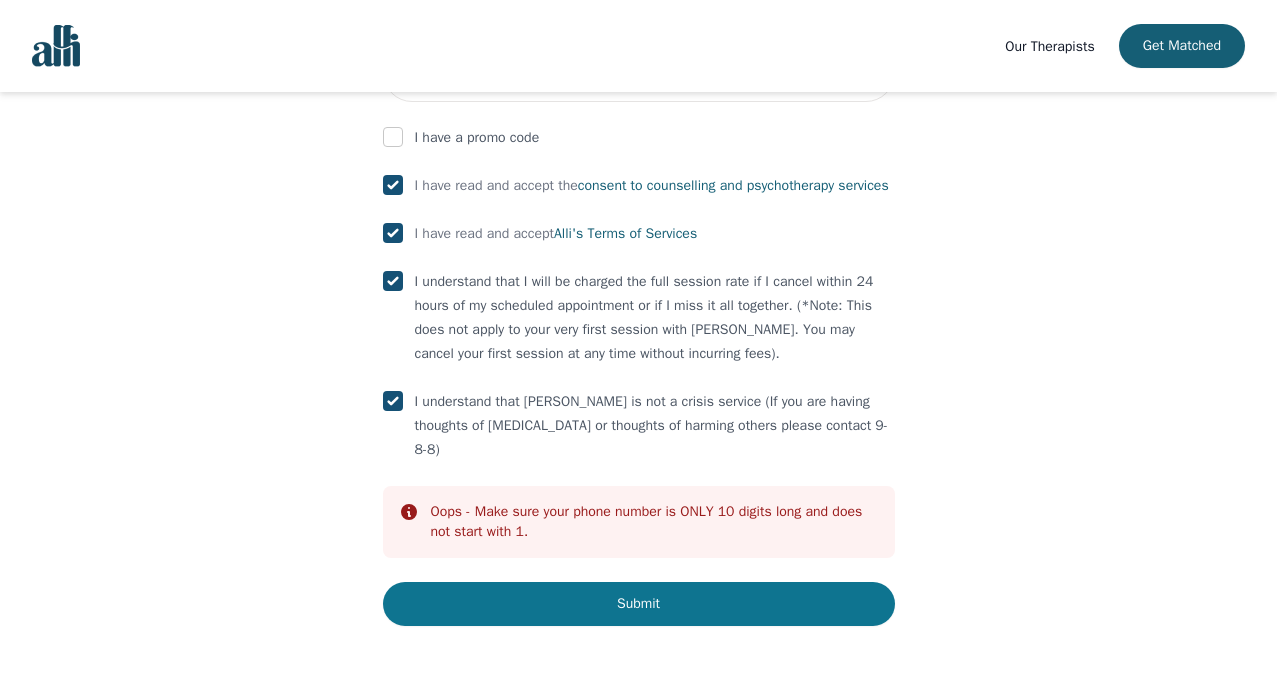 click on "Submit" at bounding box center (639, 604) 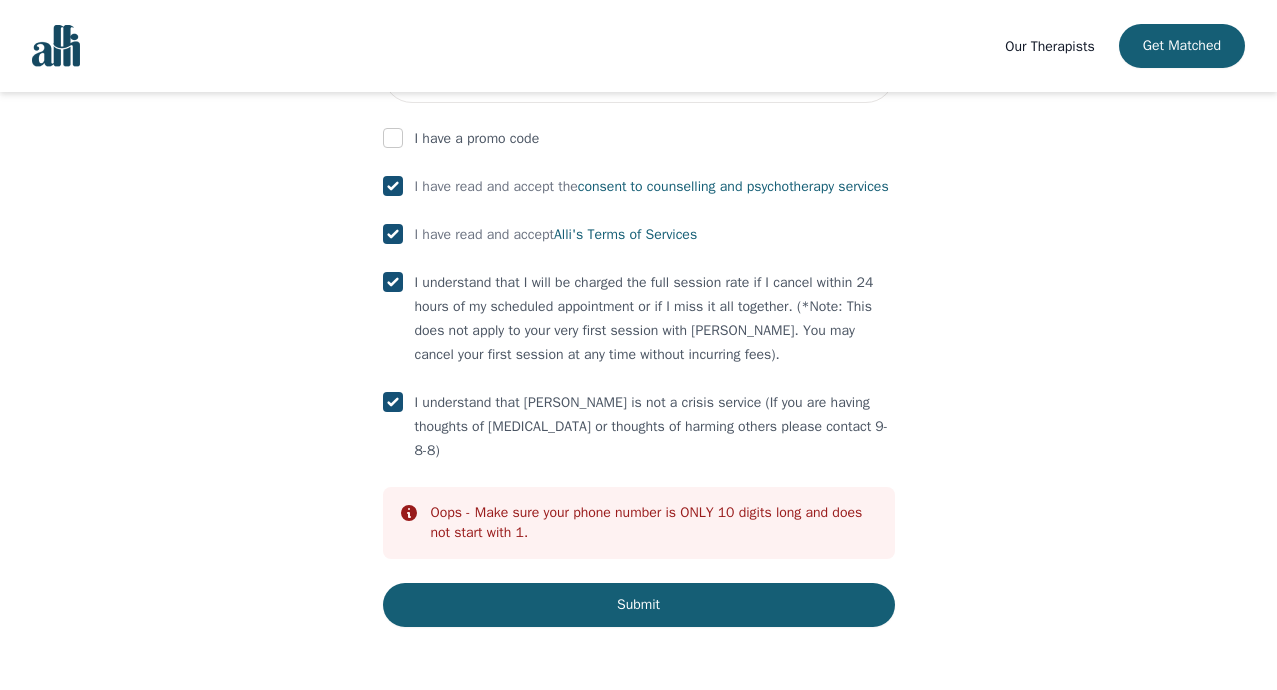 scroll, scrollTop: 1208, scrollLeft: 0, axis: vertical 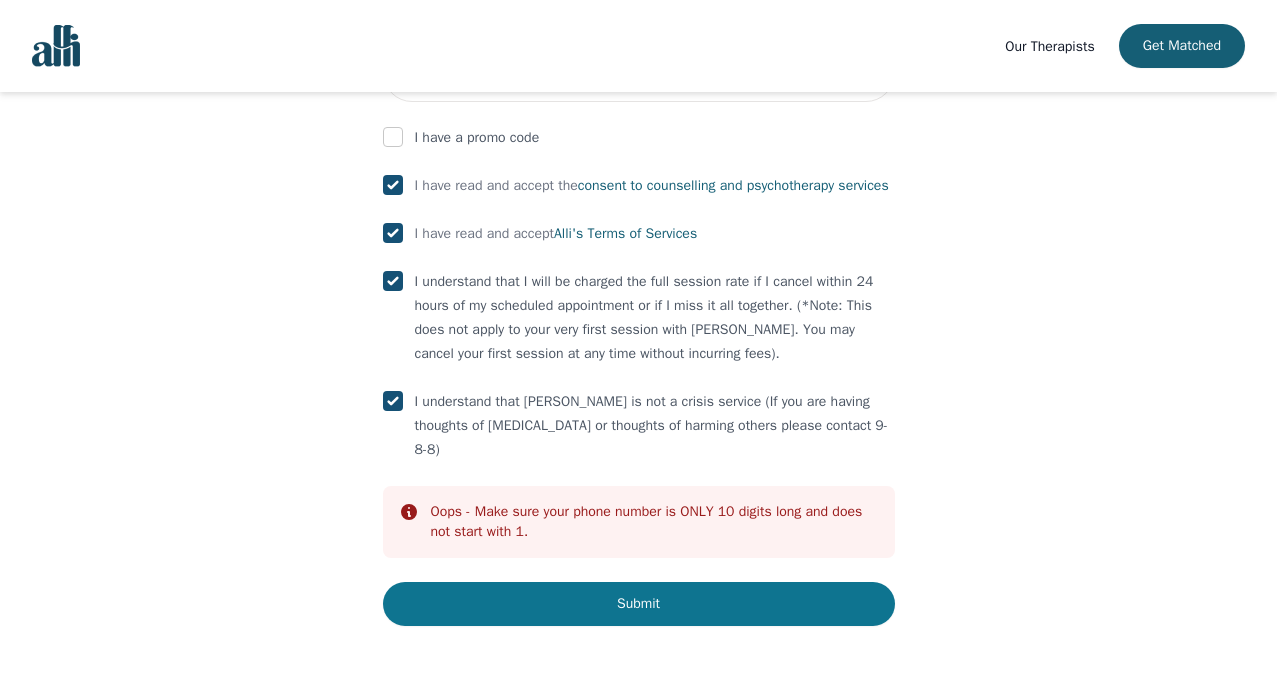 click on "Submit" at bounding box center [639, 604] 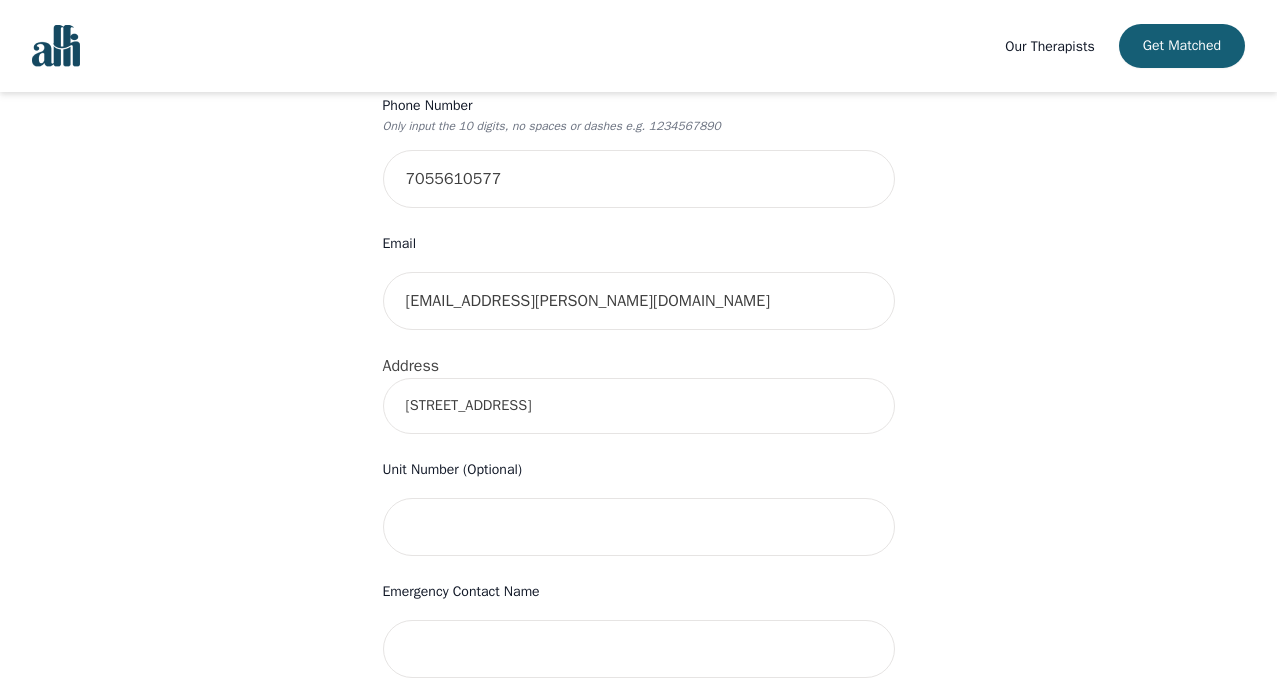 scroll, scrollTop: 508, scrollLeft: 0, axis: vertical 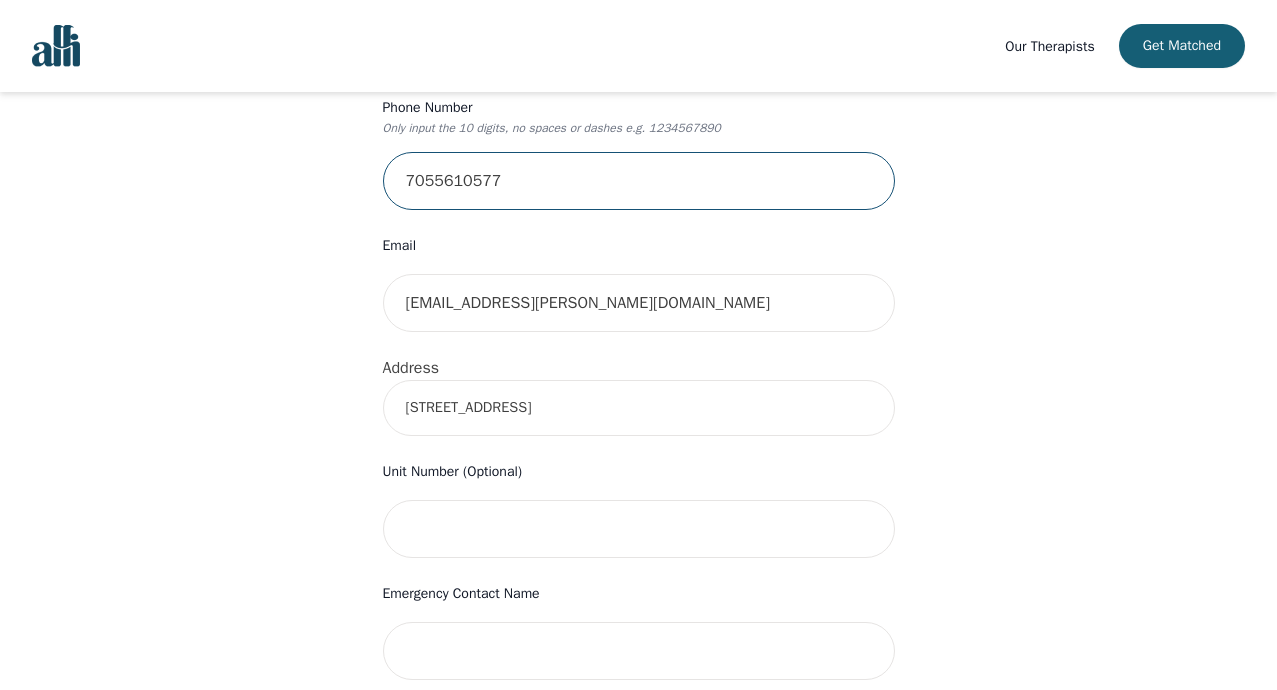 drag, startPoint x: 680, startPoint y: 167, endPoint x: 691, endPoint y: 205, distance: 39.56008 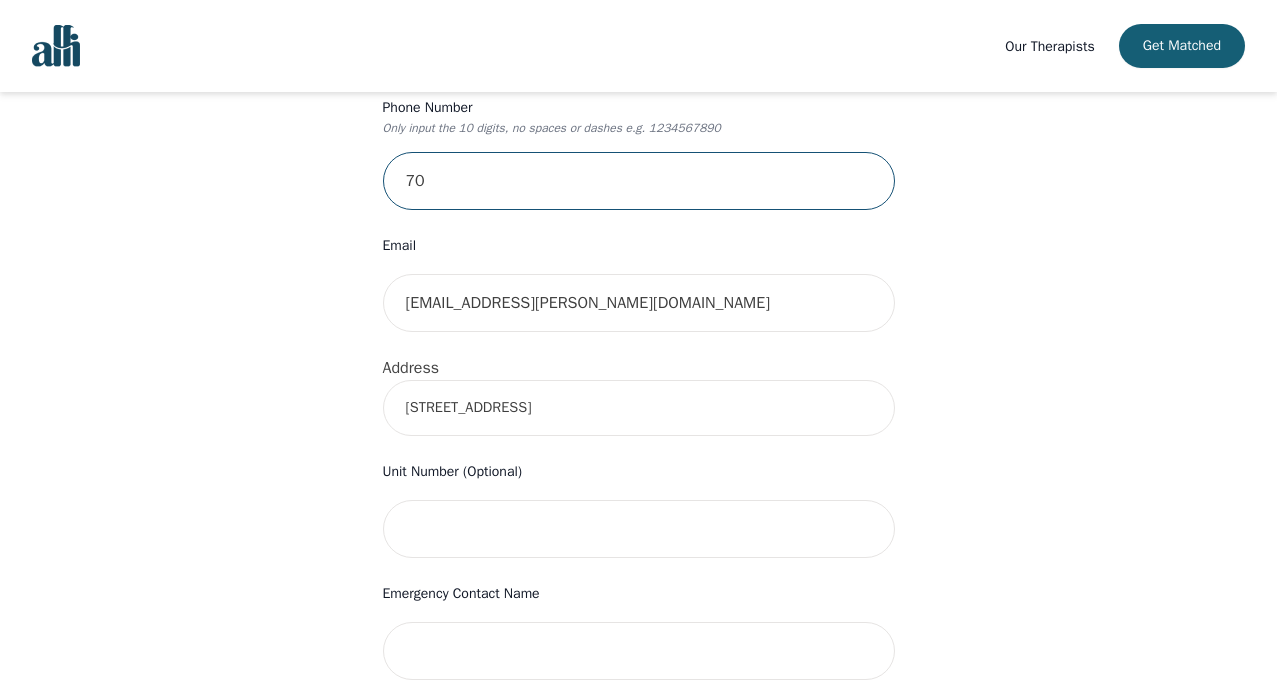 type on "7" 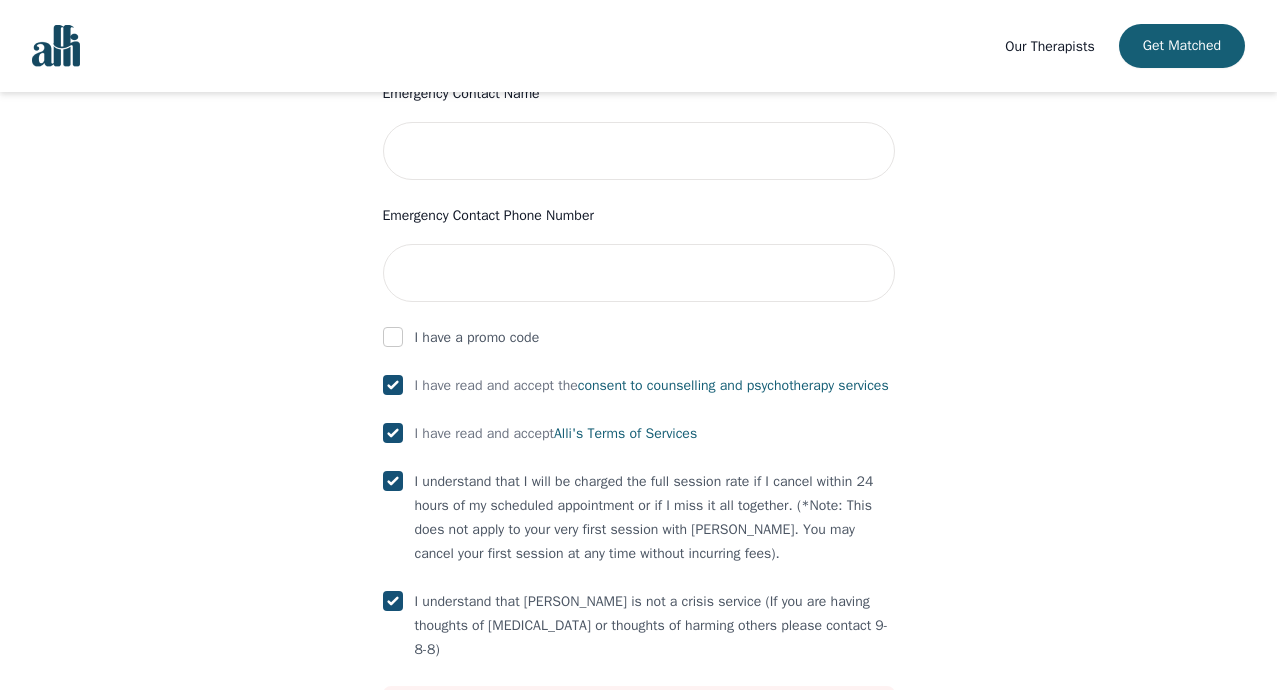 scroll, scrollTop: 1208, scrollLeft: 0, axis: vertical 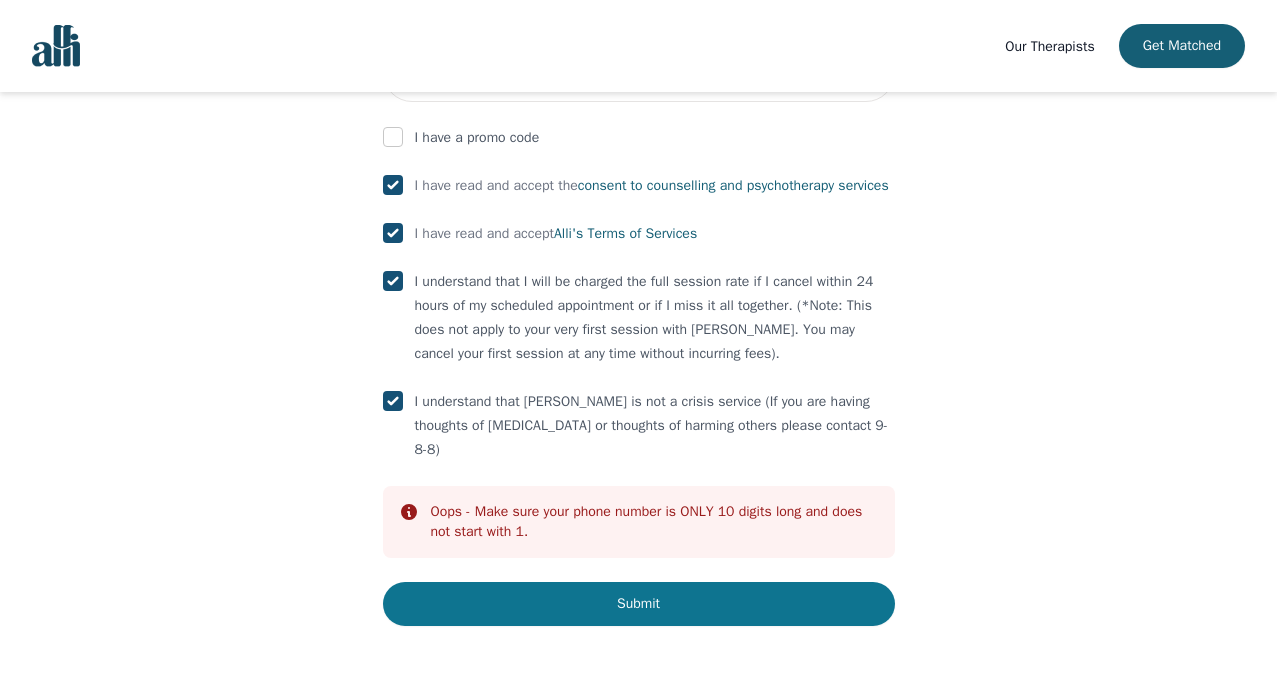 type on "7055610577" 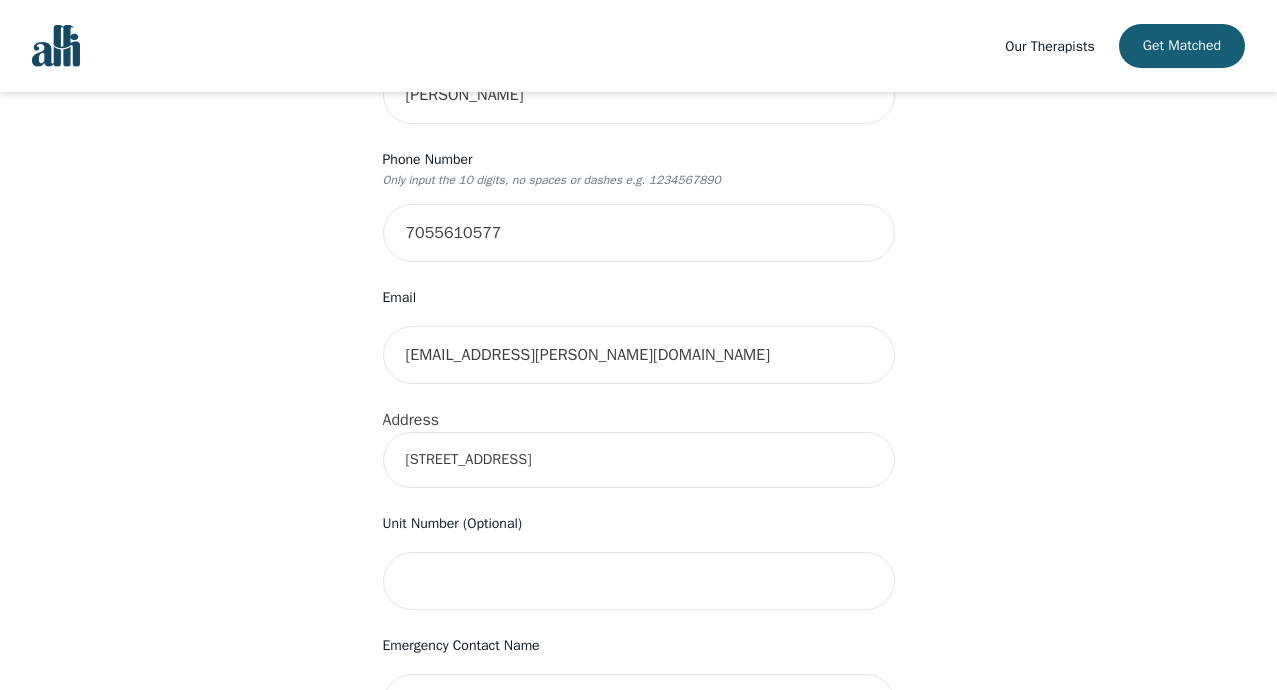 scroll, scrollTop: 600, scrollLeft: 0, axis: vertical 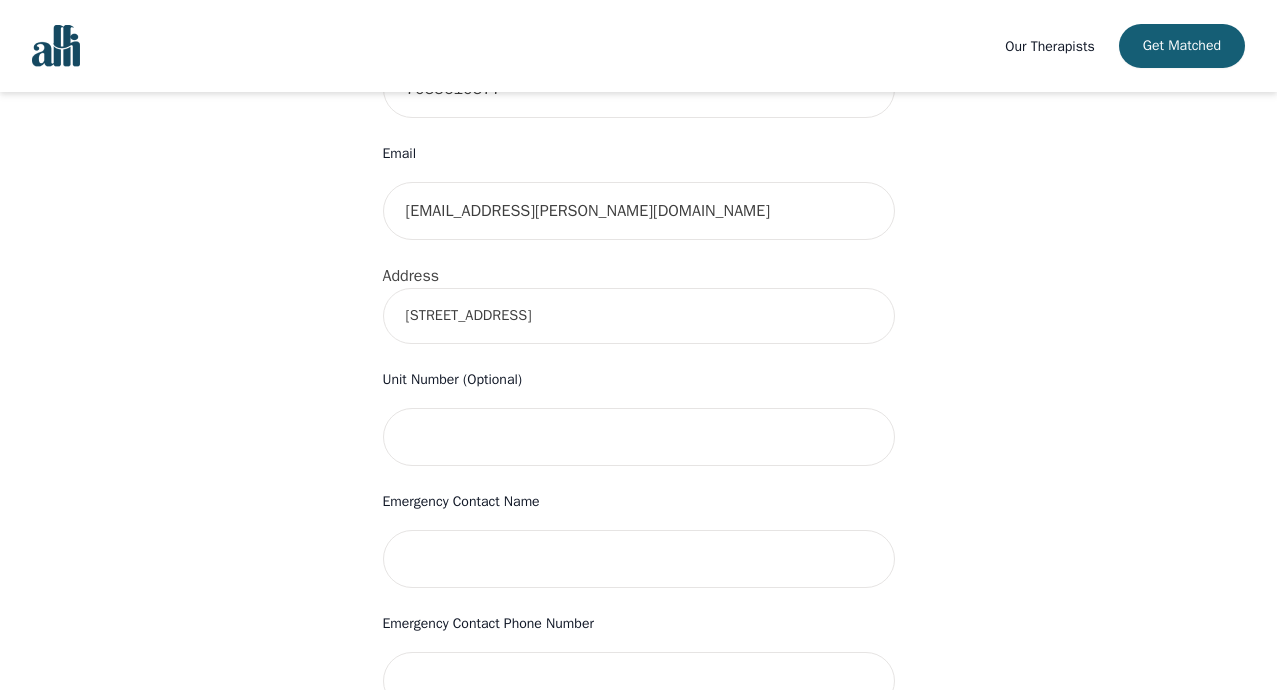 click on "Address" at bounding box center [411, 276] 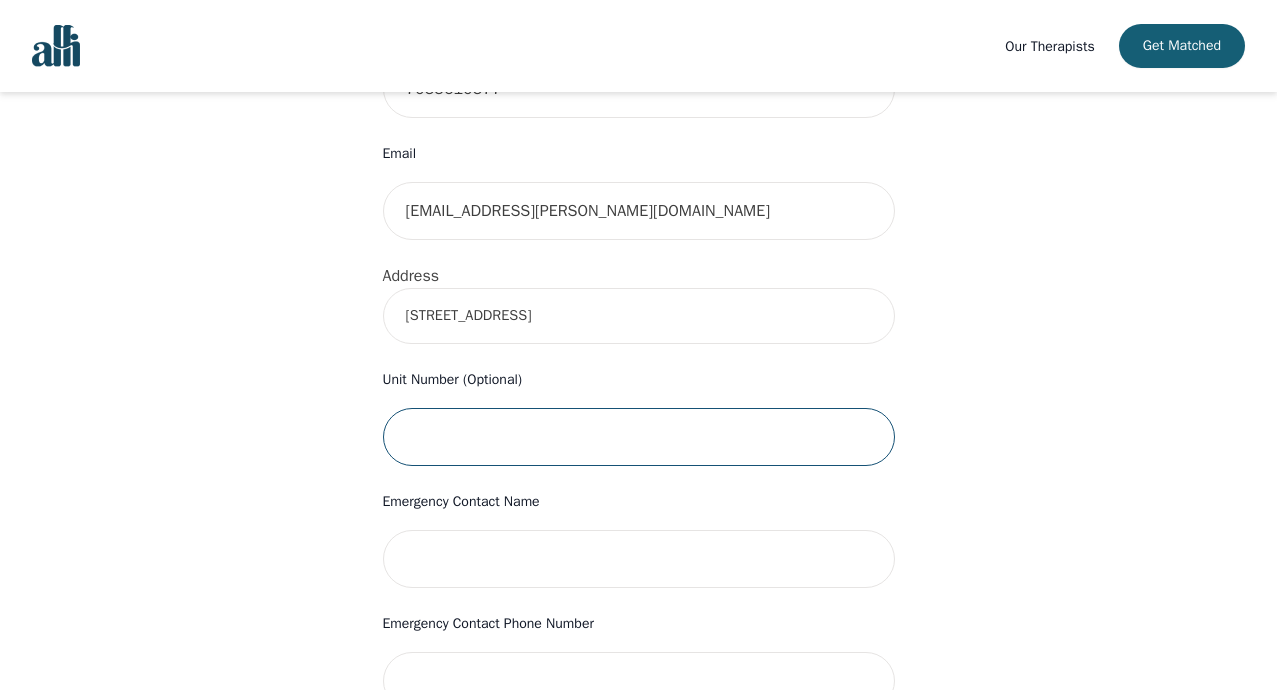 click at bounding box center [639, 437] 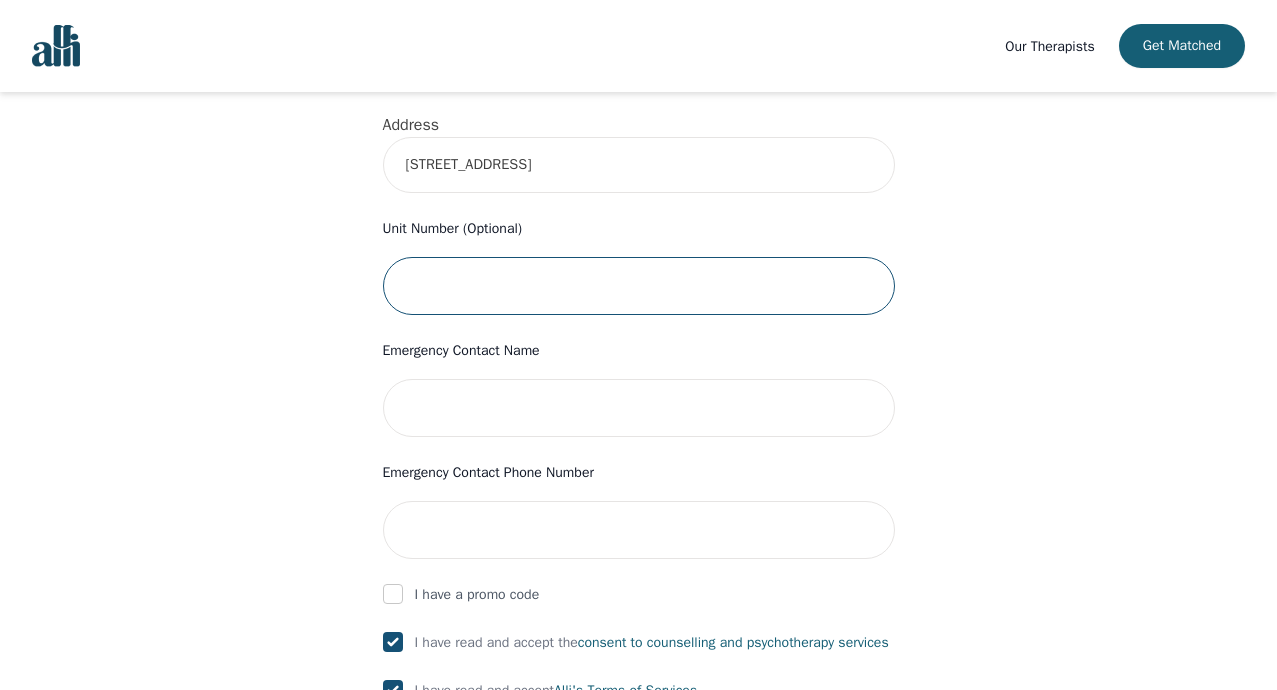 scroll, scrollTop: 800, scrollLeft: 0, axis: vertical 